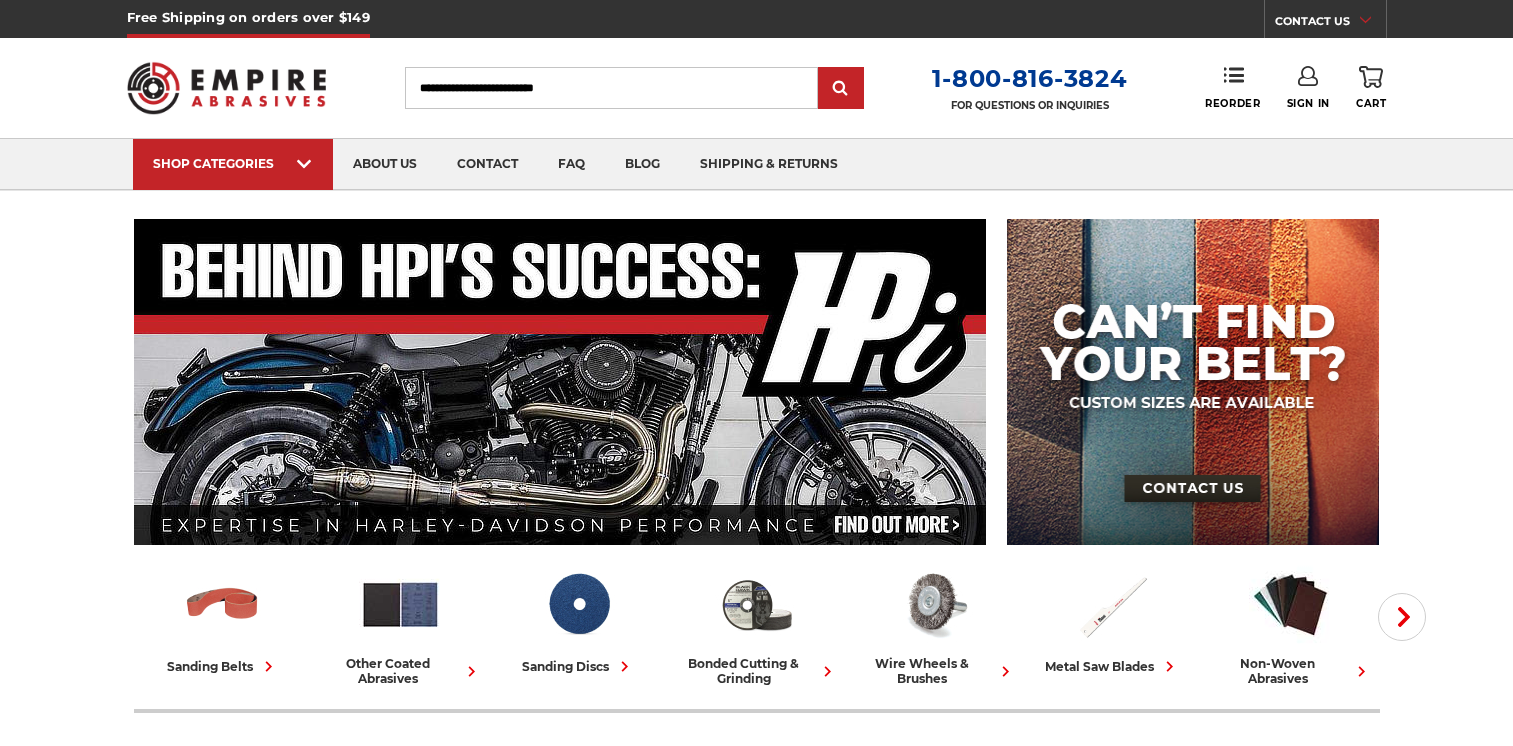 scroll, scrollTop: 0, scrollLeft: 0, axis: both 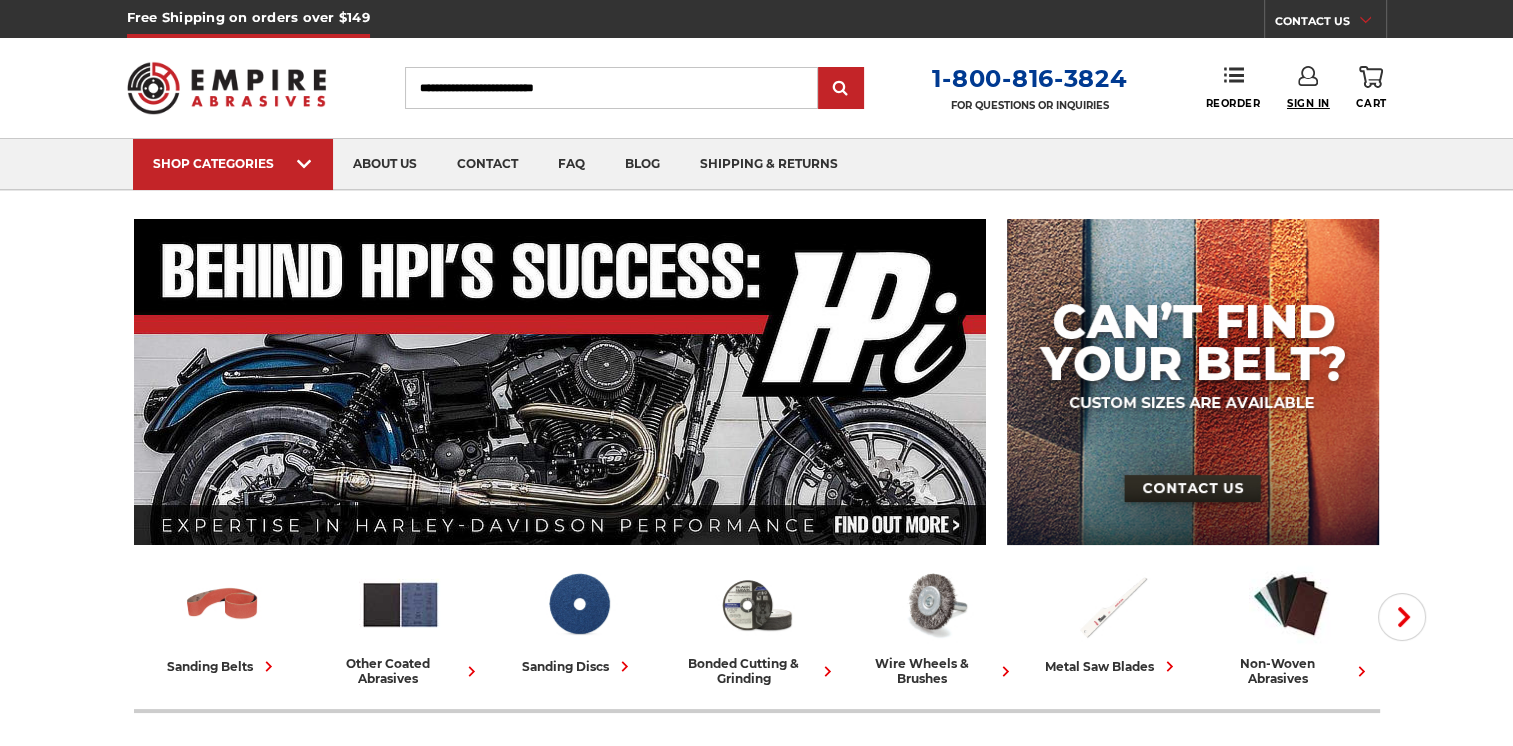 click on "Sign In" at bounding box center (1308, 103) 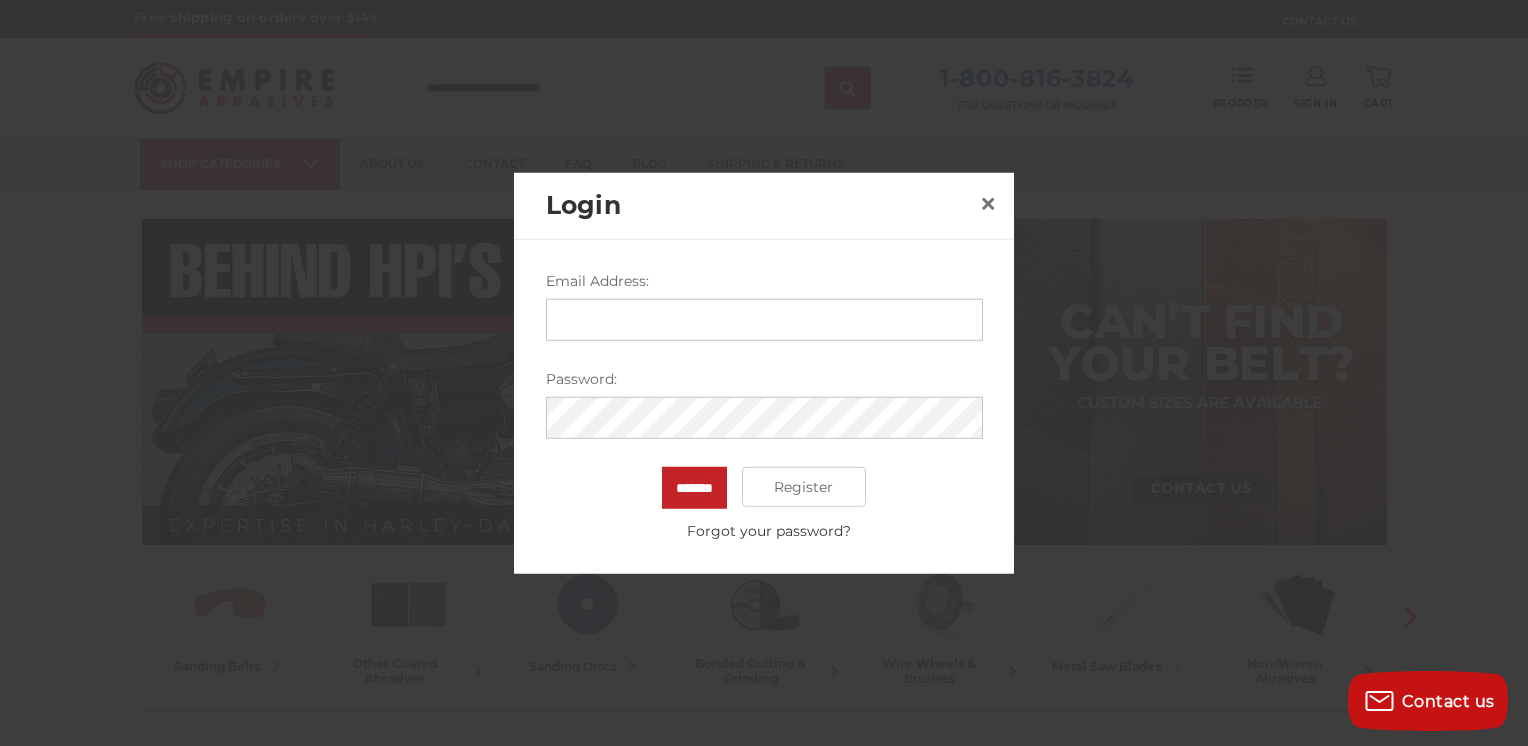 scroll, scrollTop: 0, scrollLeft: 0, axis: both 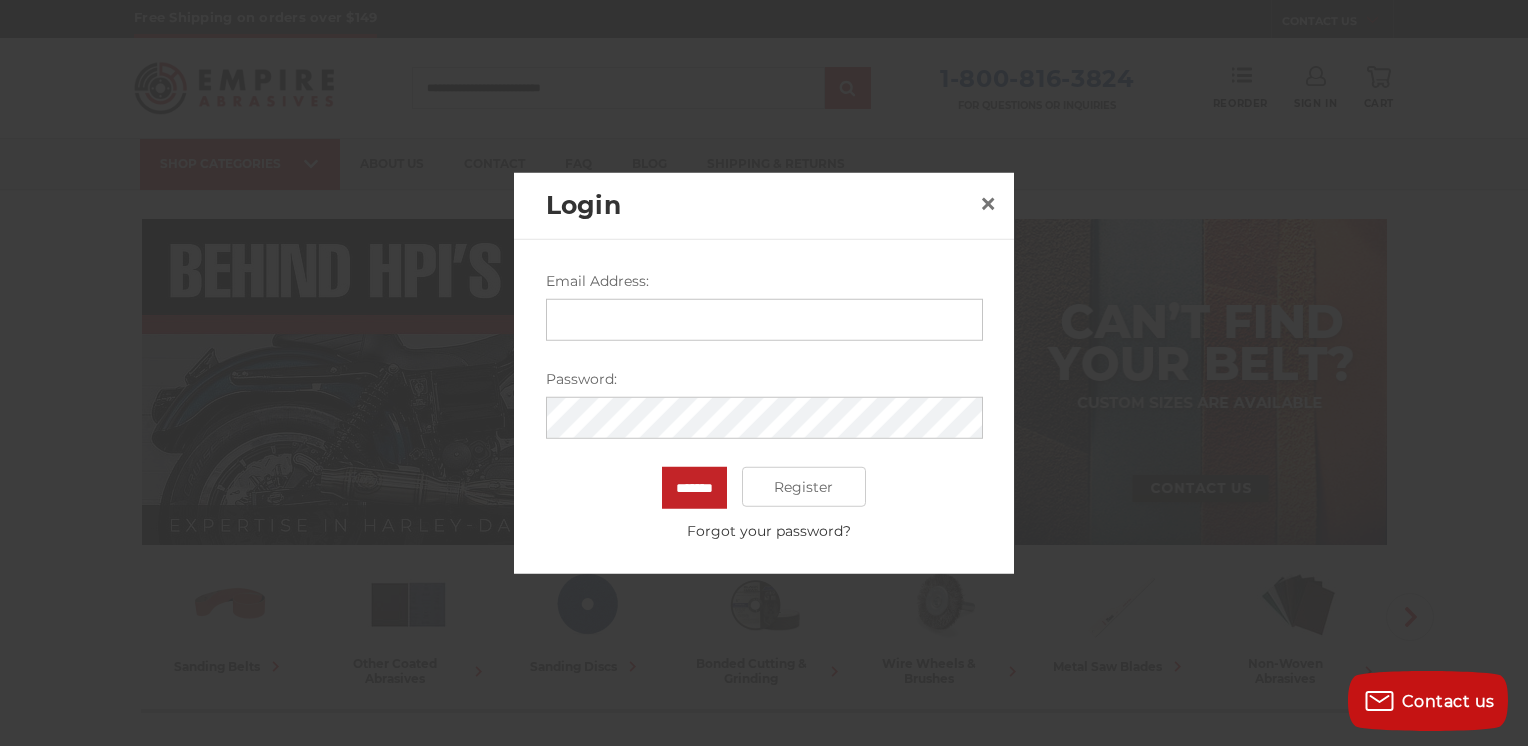 click on "Email Address:" at bounding box center (764, 320) 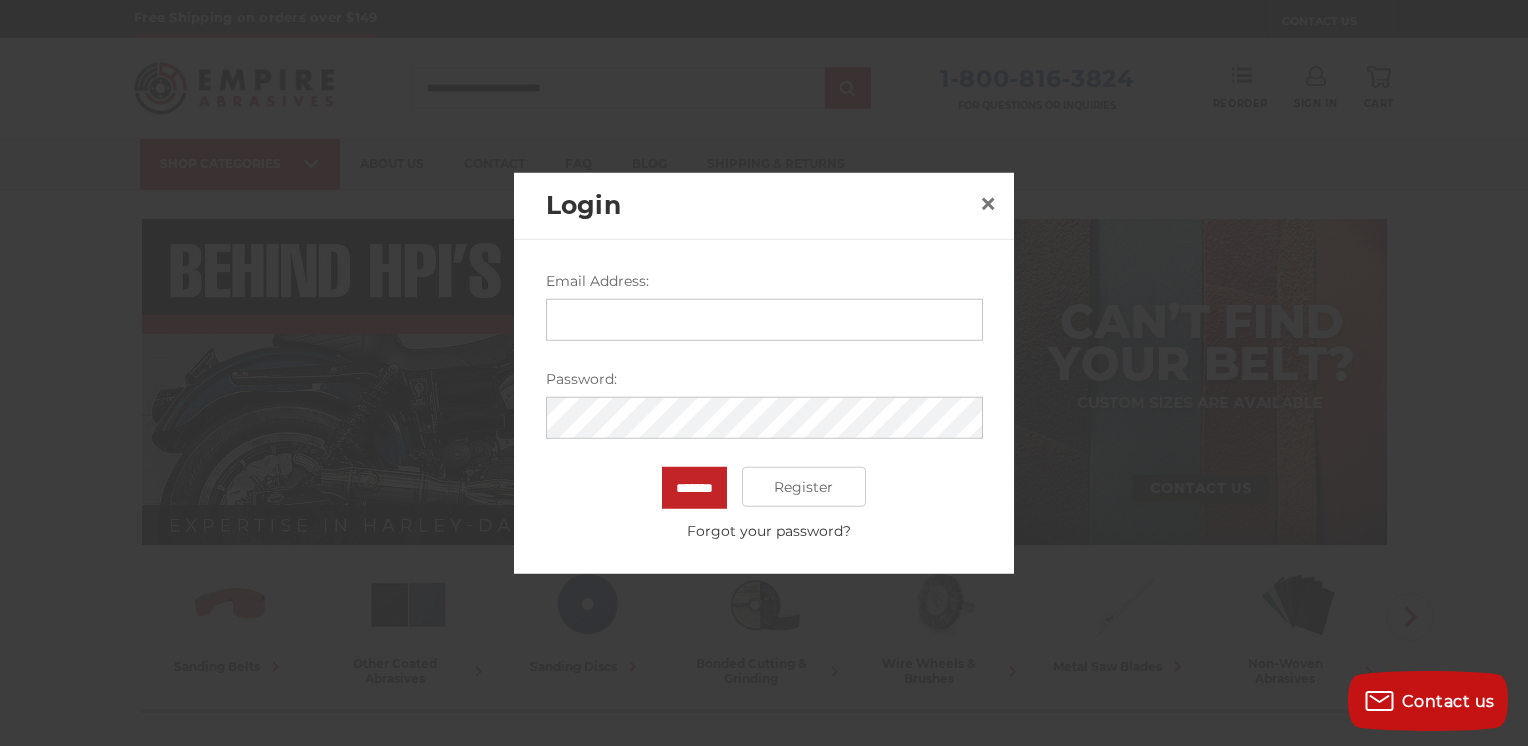 type on "**********" 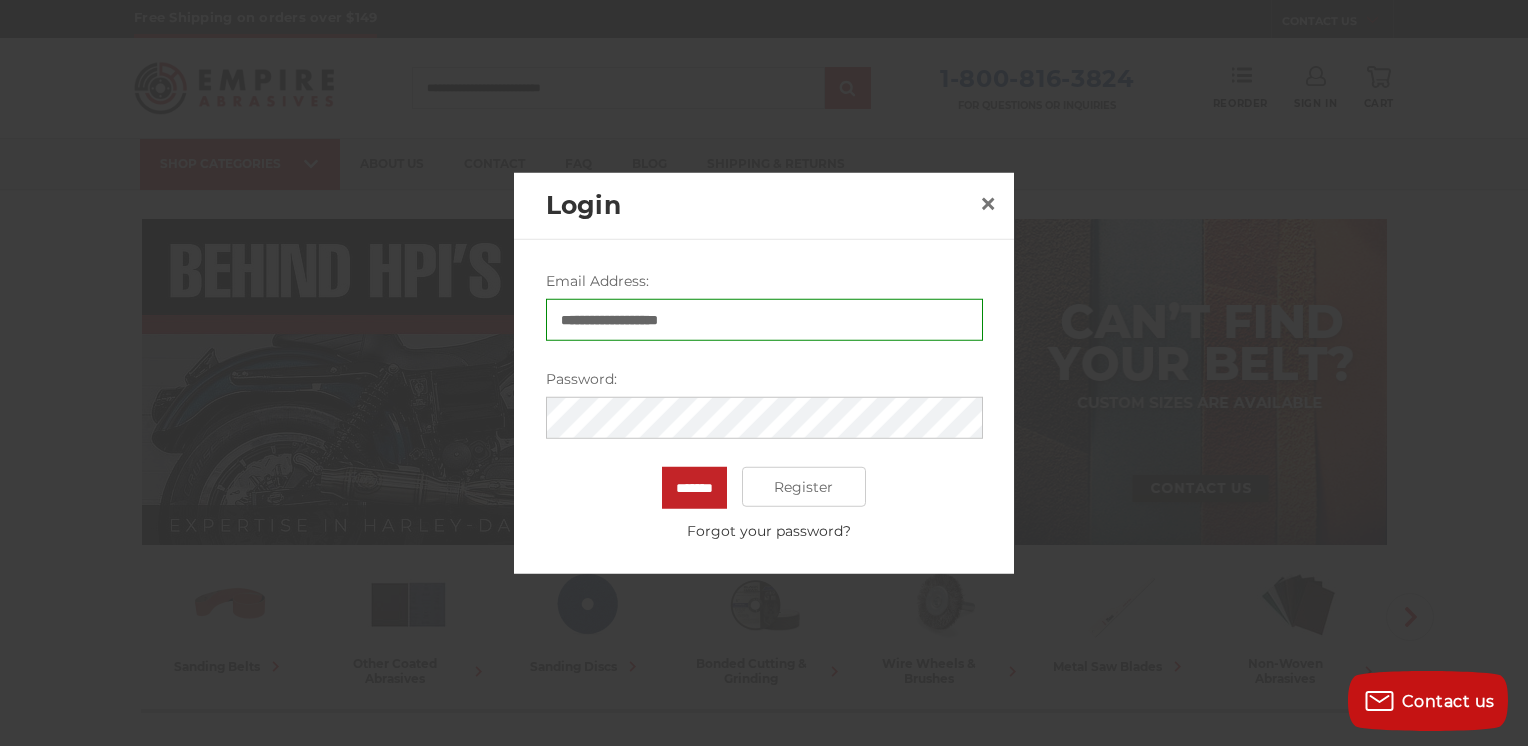 click on "*******" at bounding box center [694, 488] 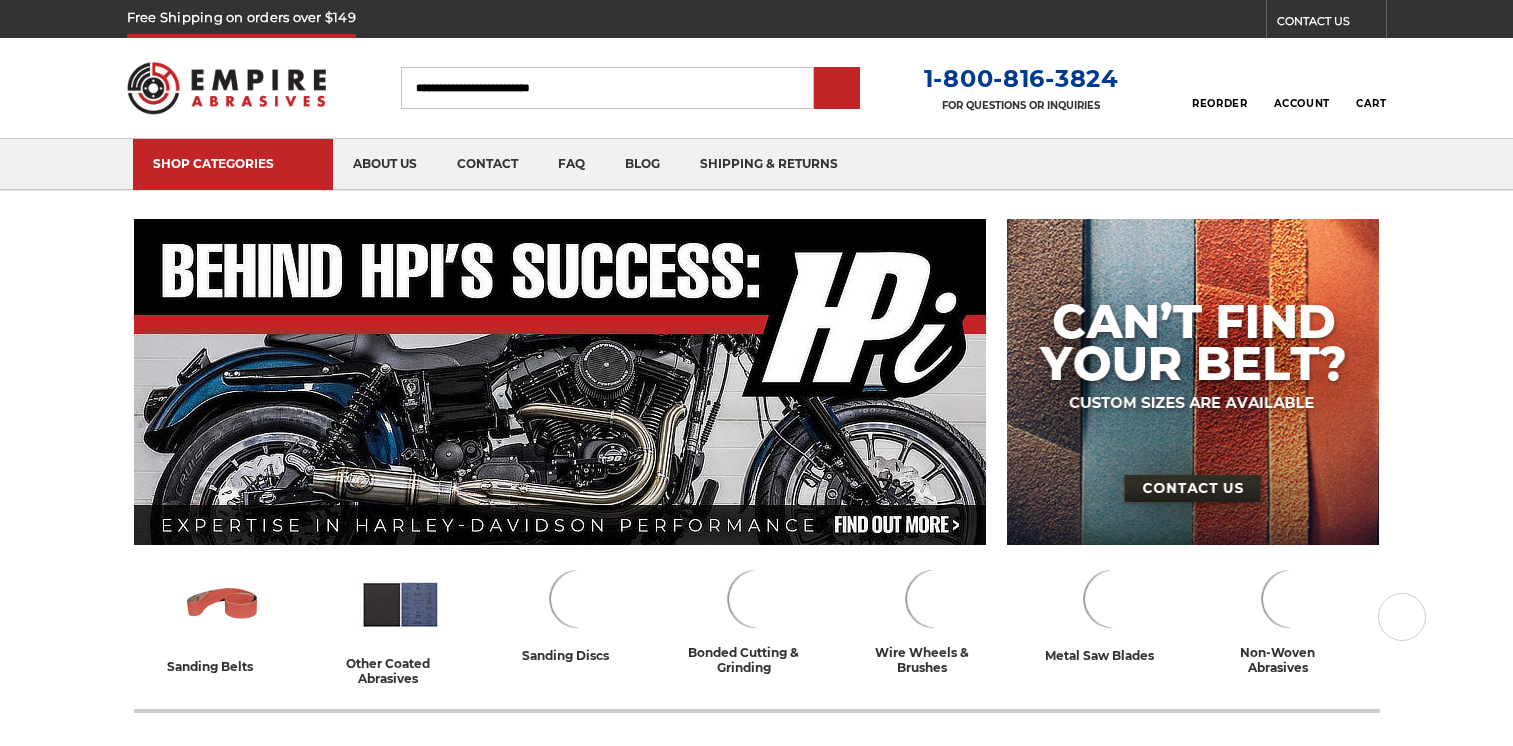 scroll, scrollTop: 0, scrollLeft: 0, axis: both 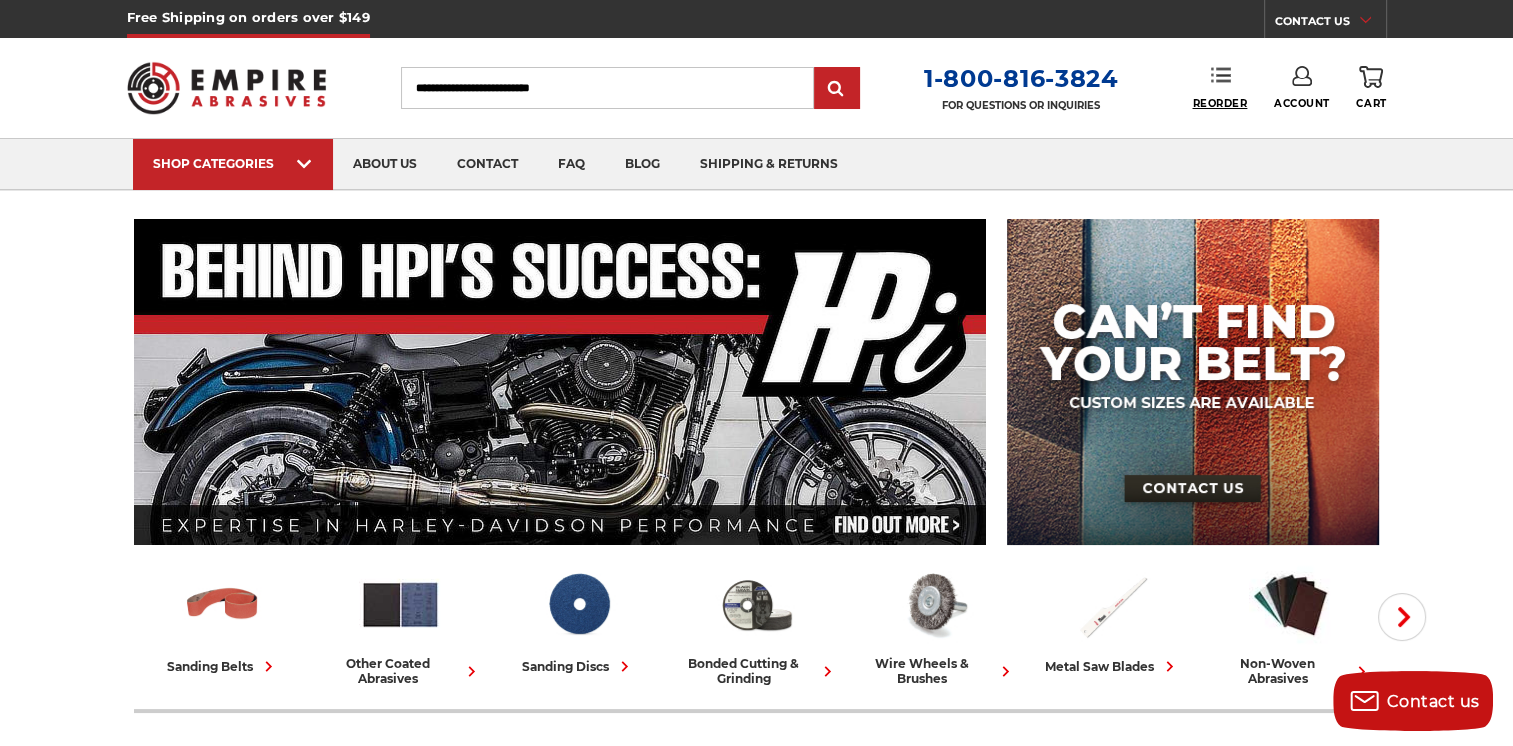 click on "Reorder" at bounding box center (1219, 103) 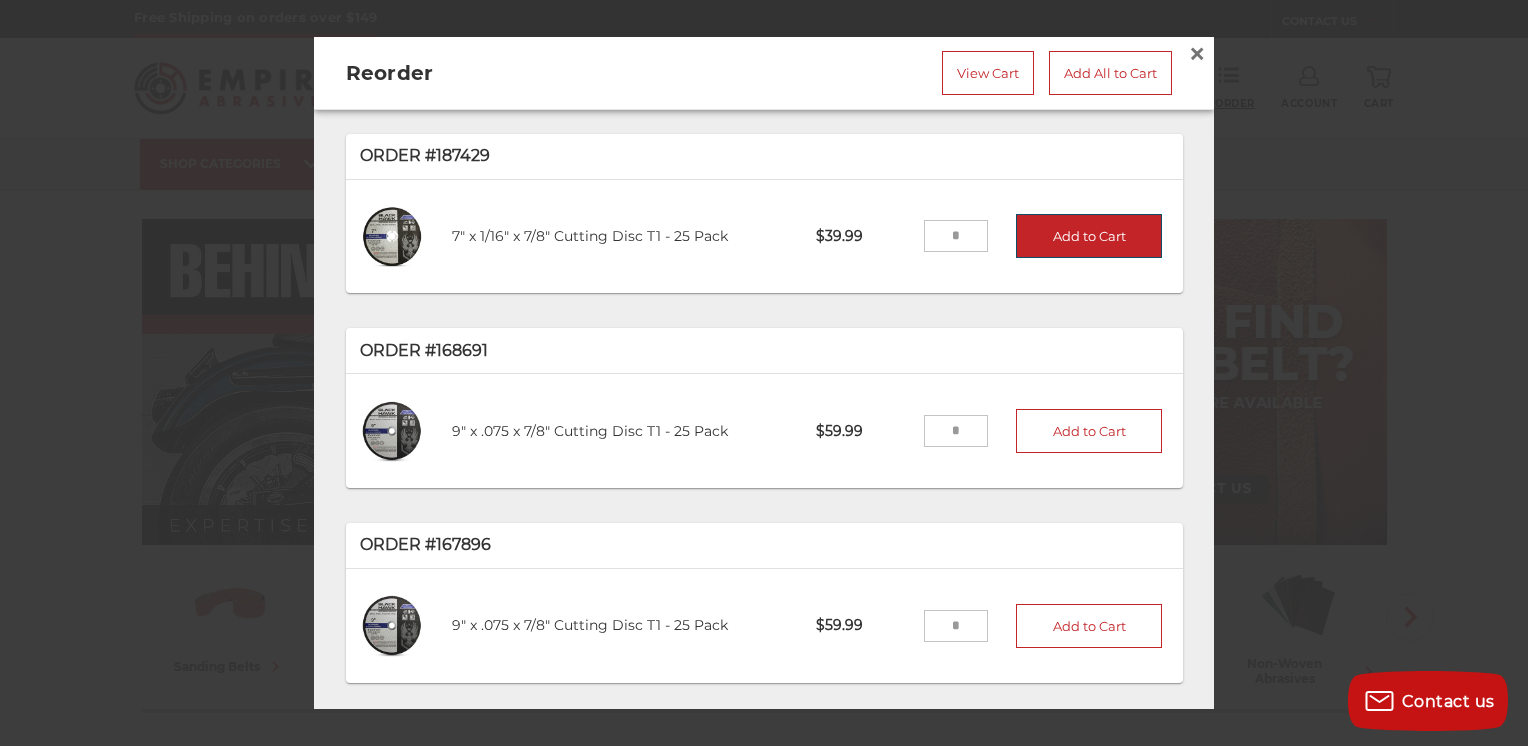 scroll, scrollTop: 0, scrollLeft: 0, axis: both 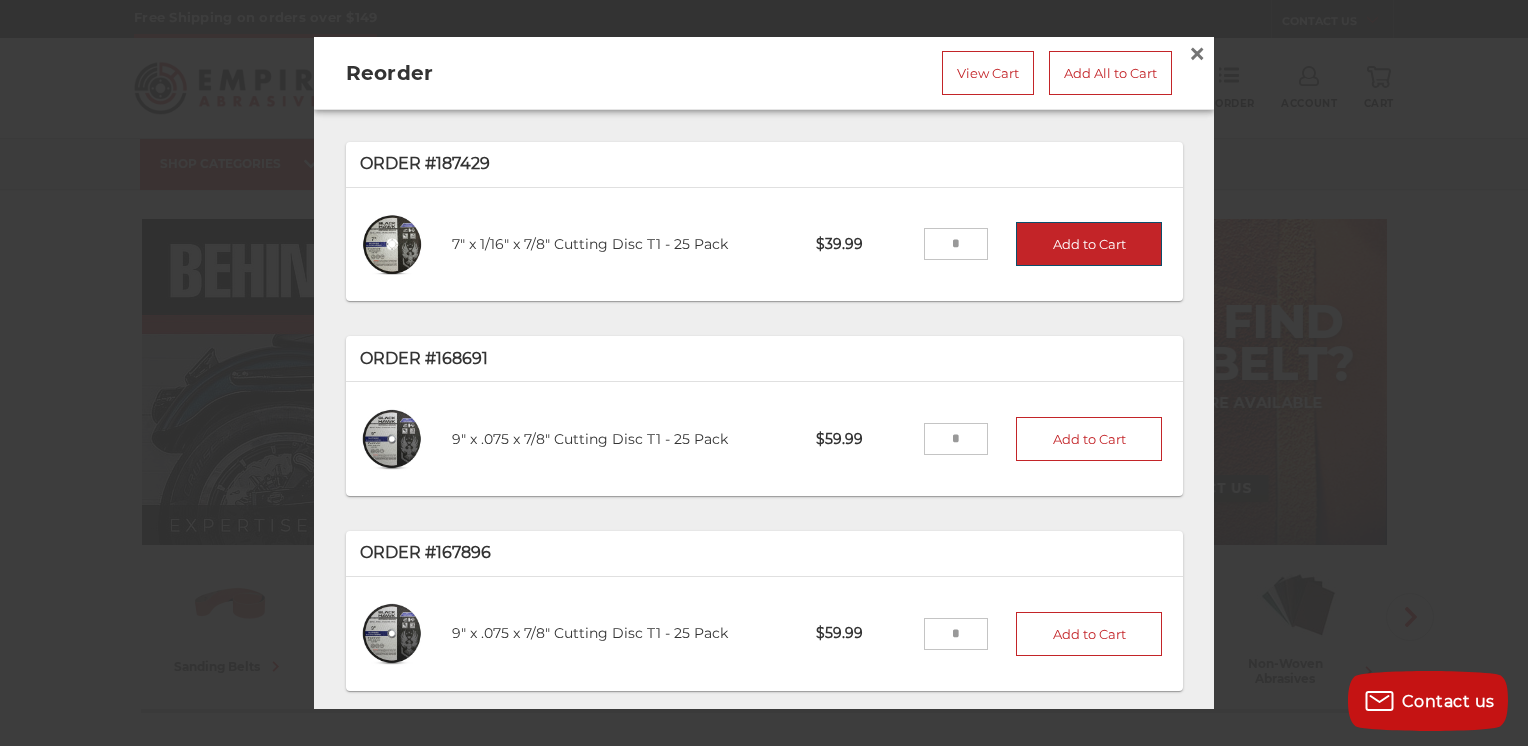 click on "Add to Cart" at bounding box center (1089, 245) 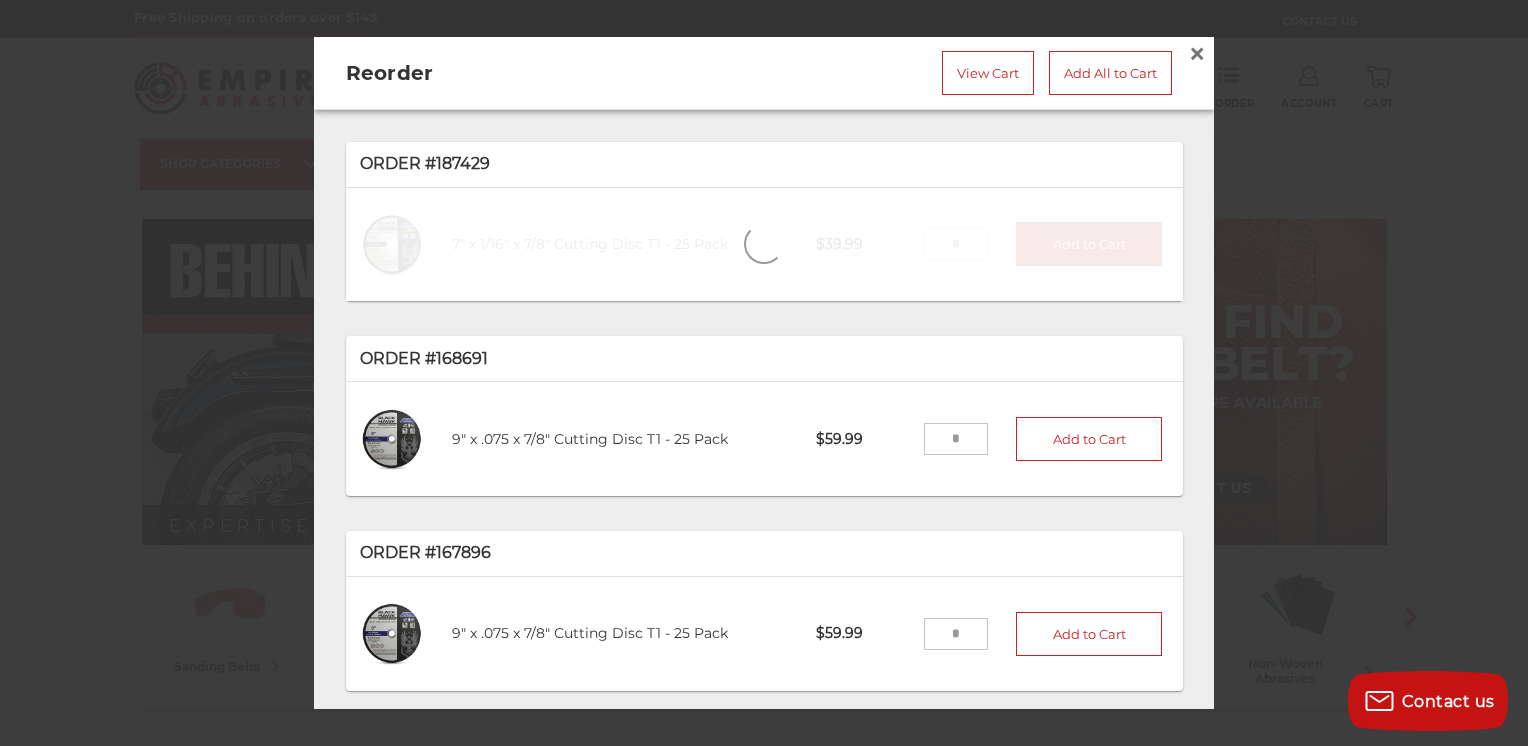 type on "*" 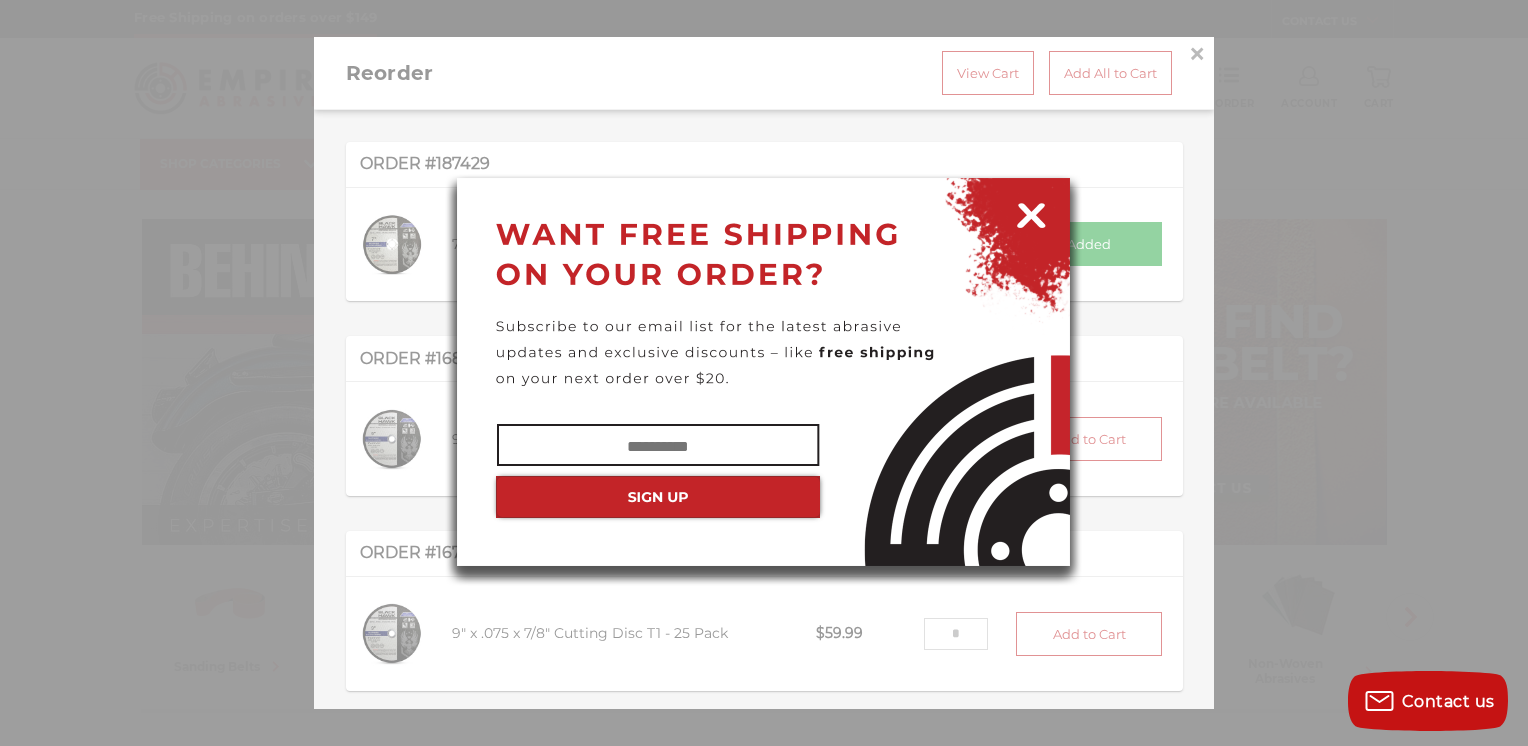 click at bounding box center (1031, 212) 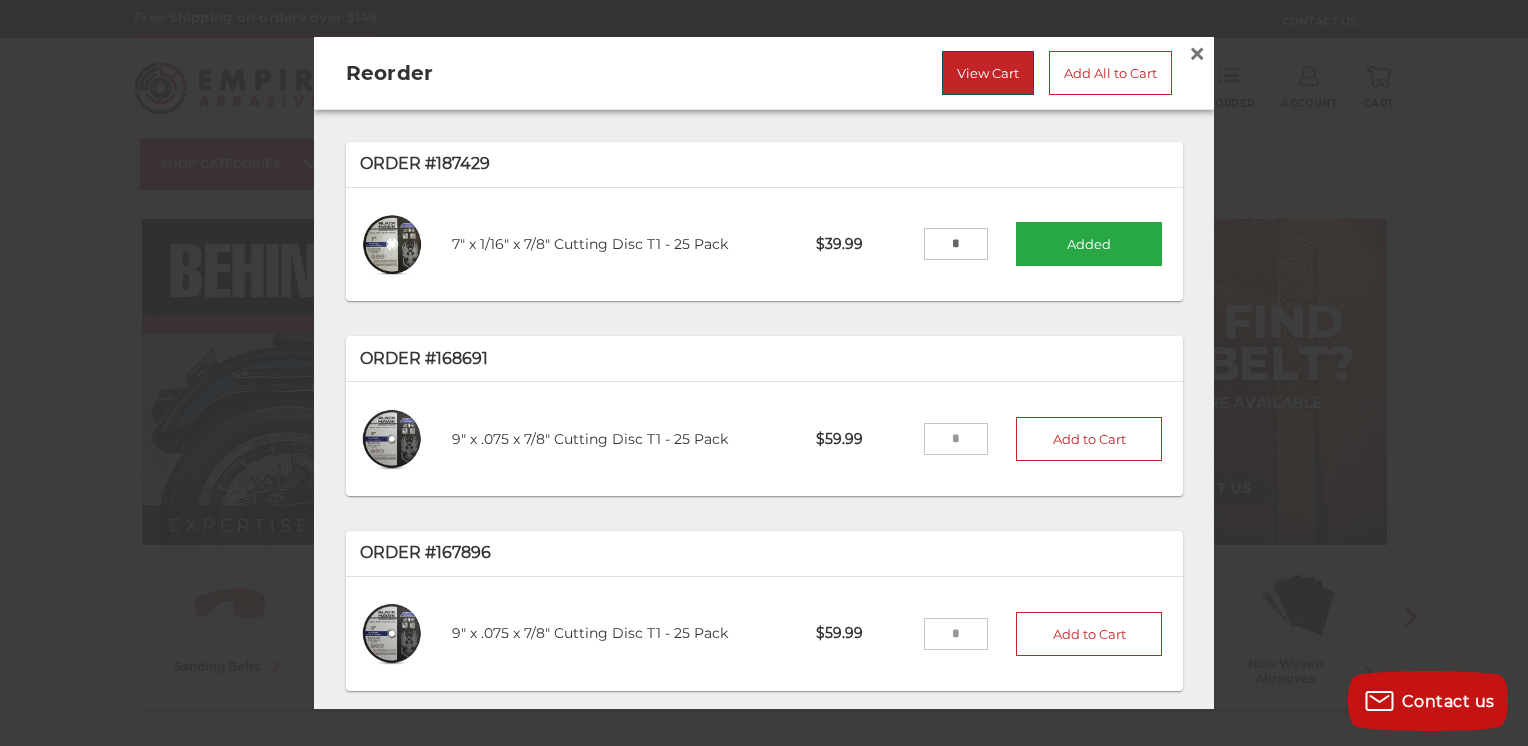 click on "View Cart" at bounding box center (988, 73) 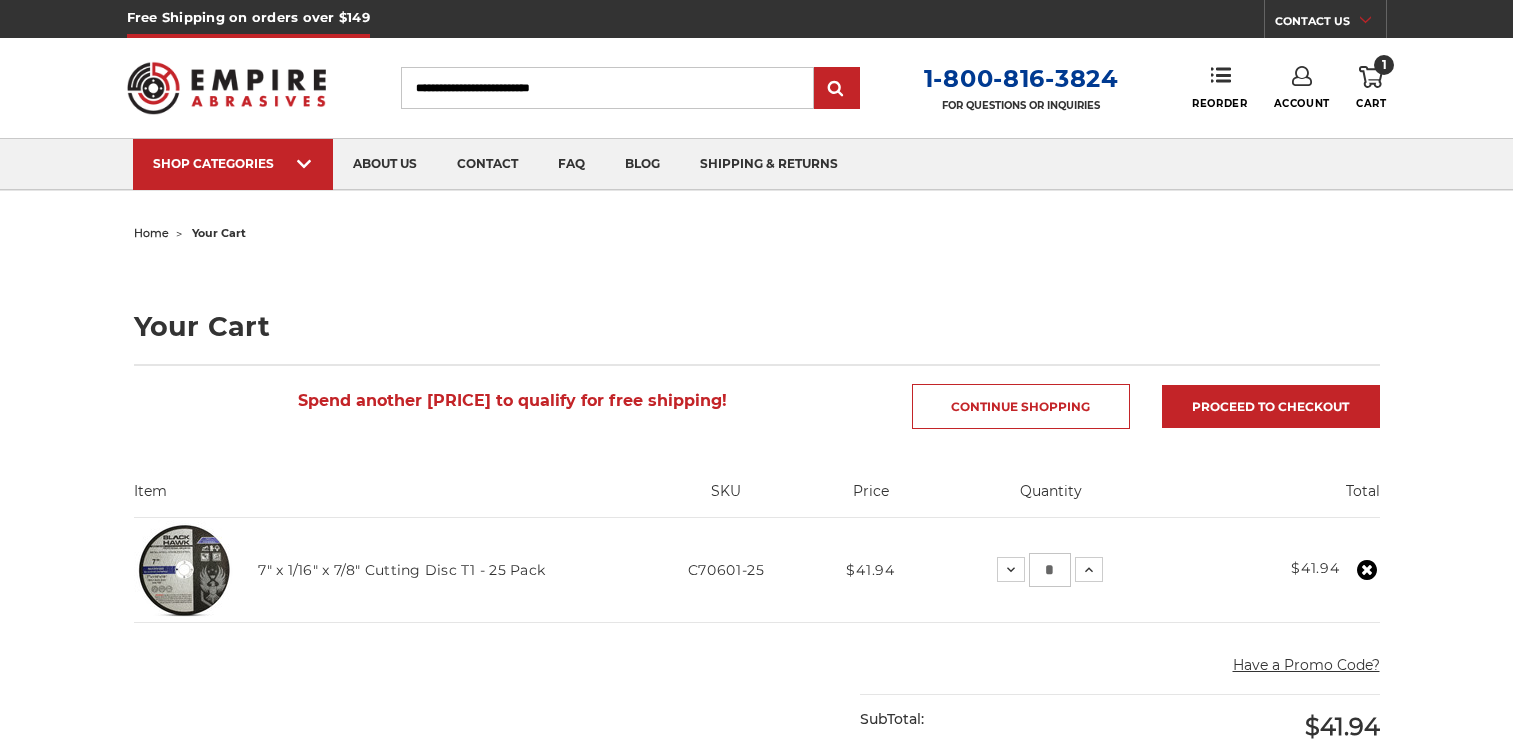 scroll, scrollTop: 0, scrollLeft: 0, axis: both 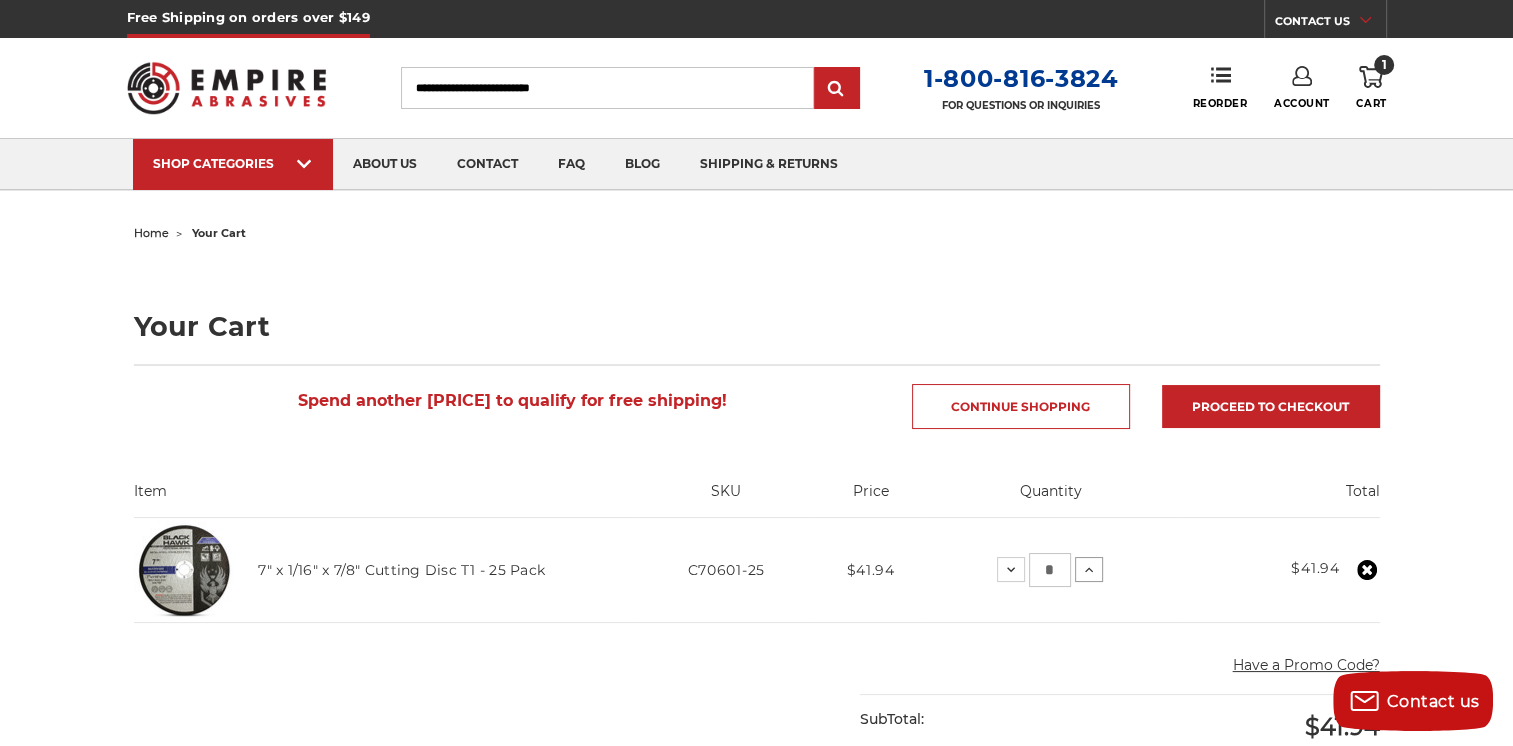 click on "Increase Quantity:" at bounding box center [1089, 569] 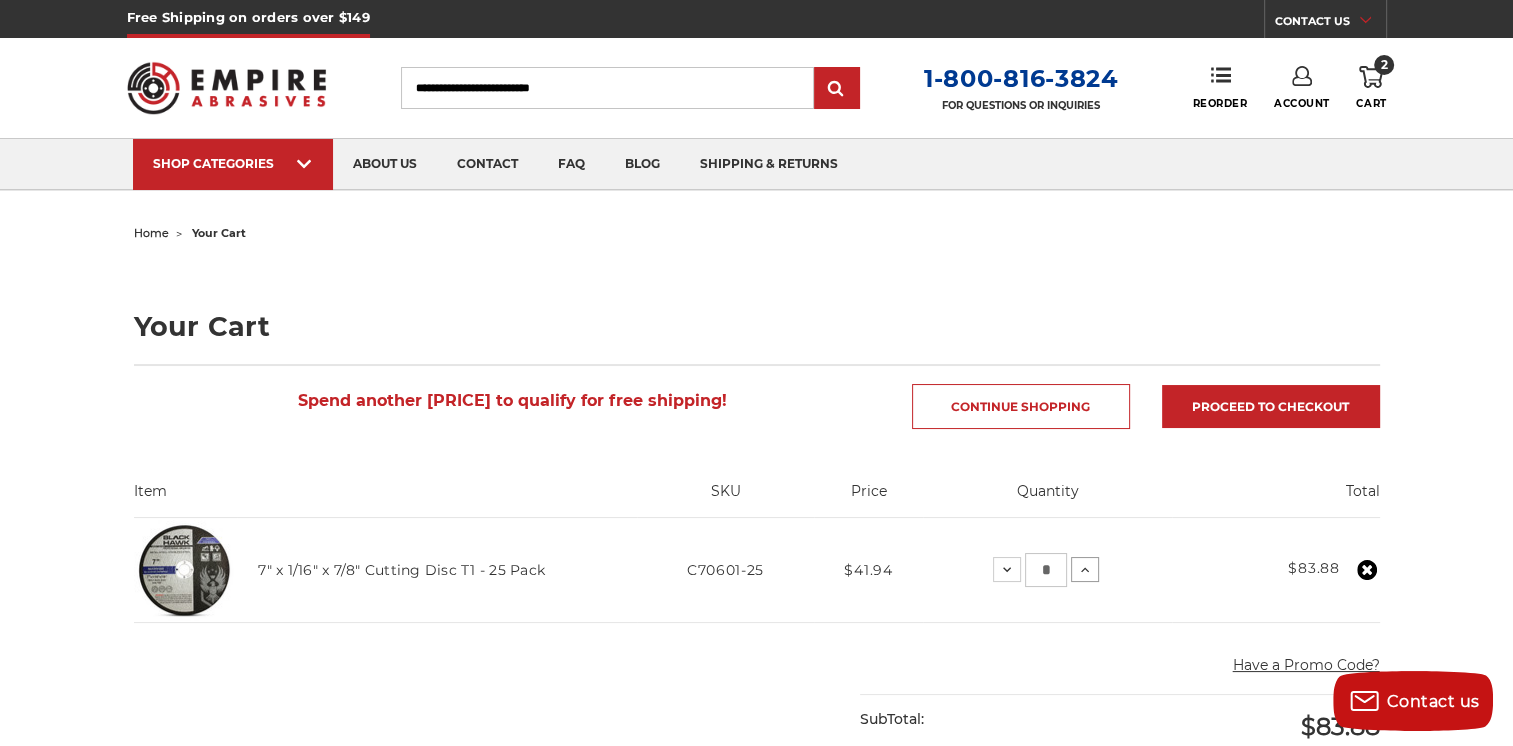 click on "Increase Quantity:" at bounding box center (1085, 569) 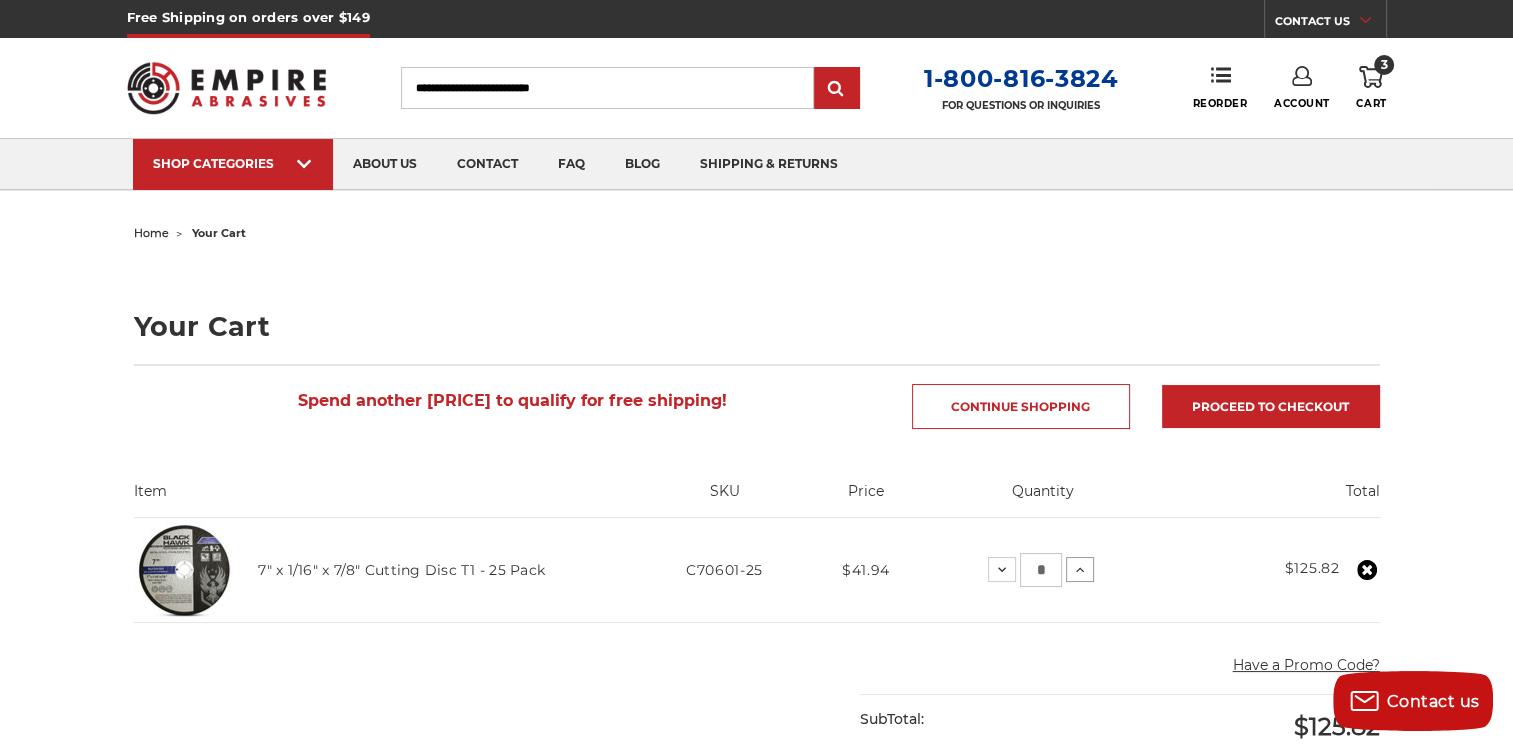 click 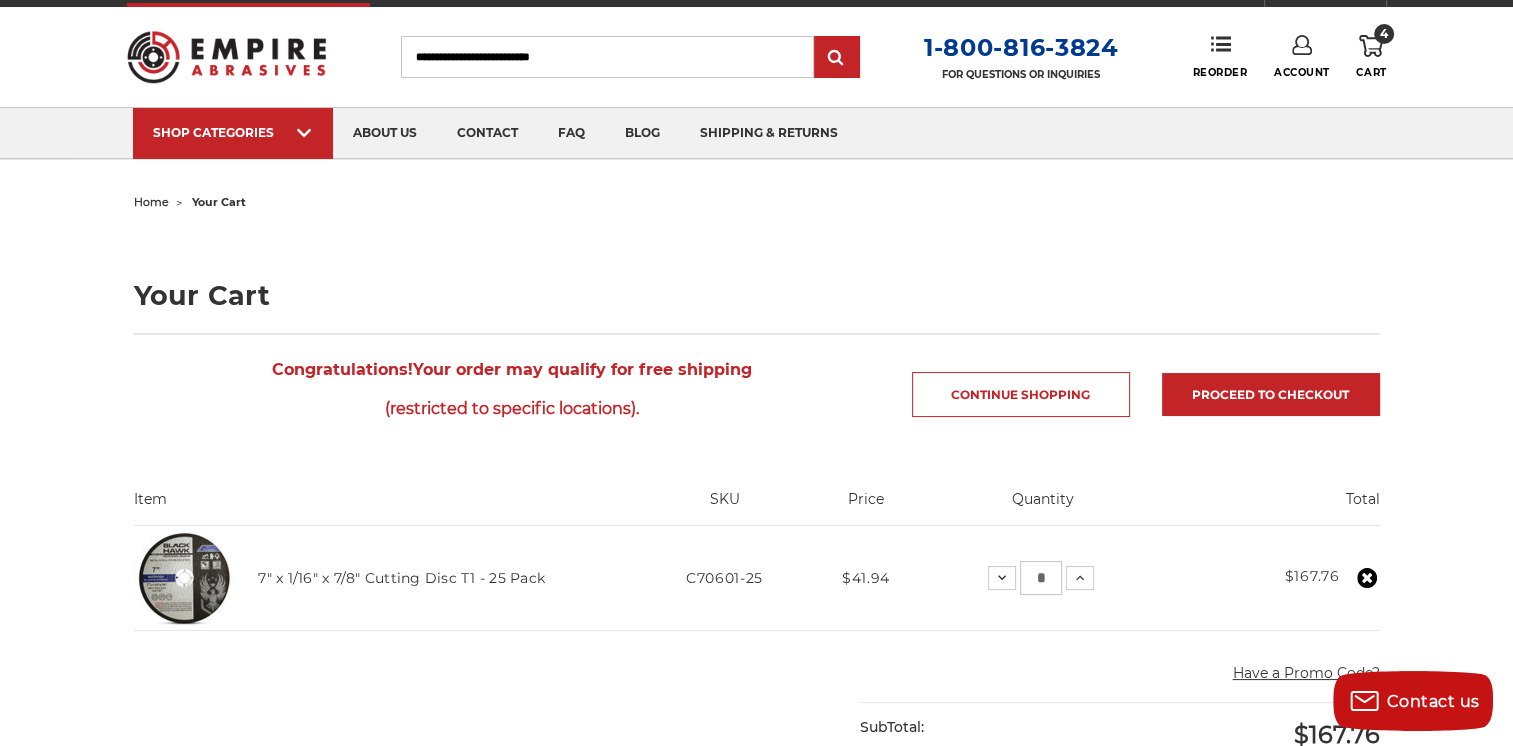 scroll, scrollTop: 0, scrollLeft: 0, axis: both 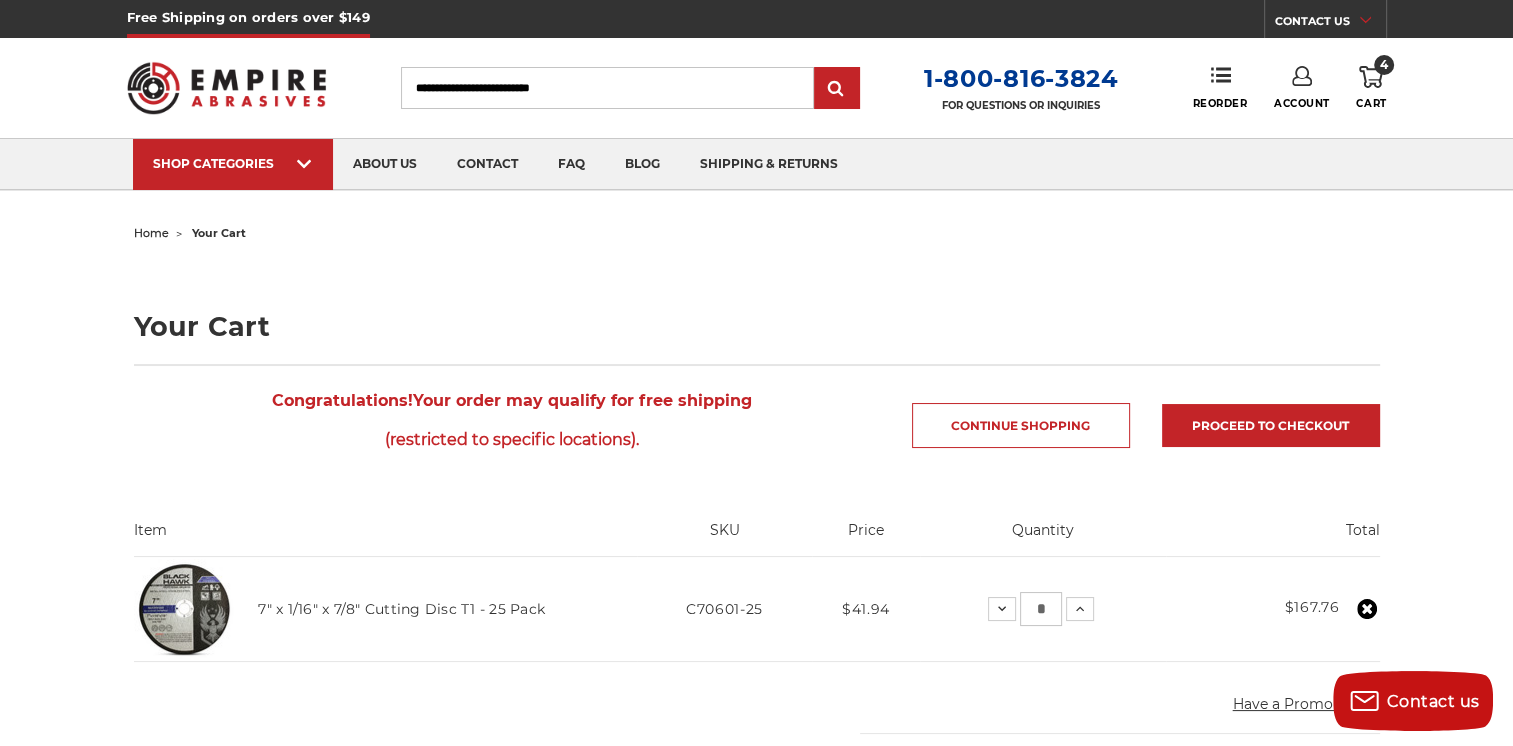 drag, startPoint x: 1019, startPoint y: 421, endPoint x: 1474, endPoint y: 530, distance: 467.8739 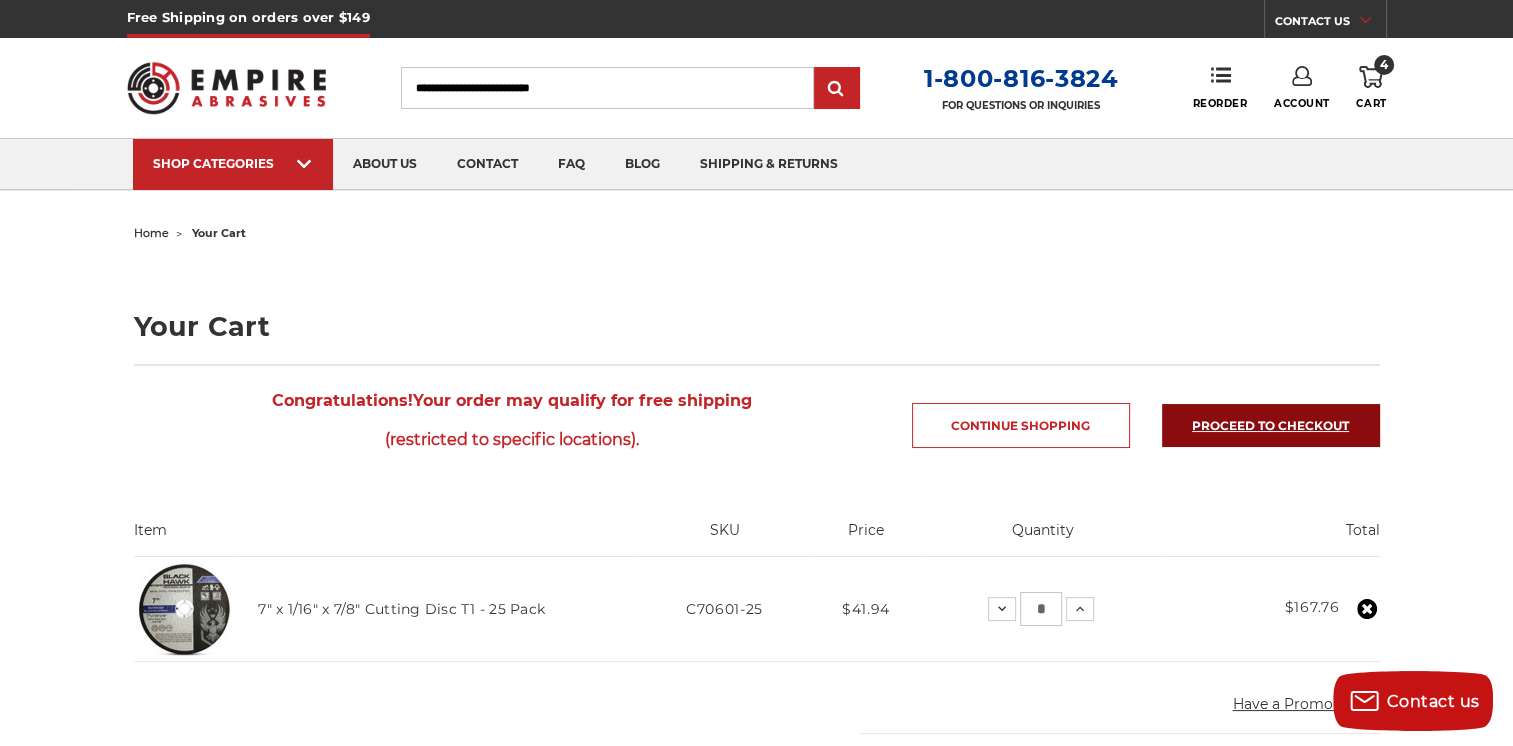 click on "Proceed to checkout" at bounding box center (1271, 425) 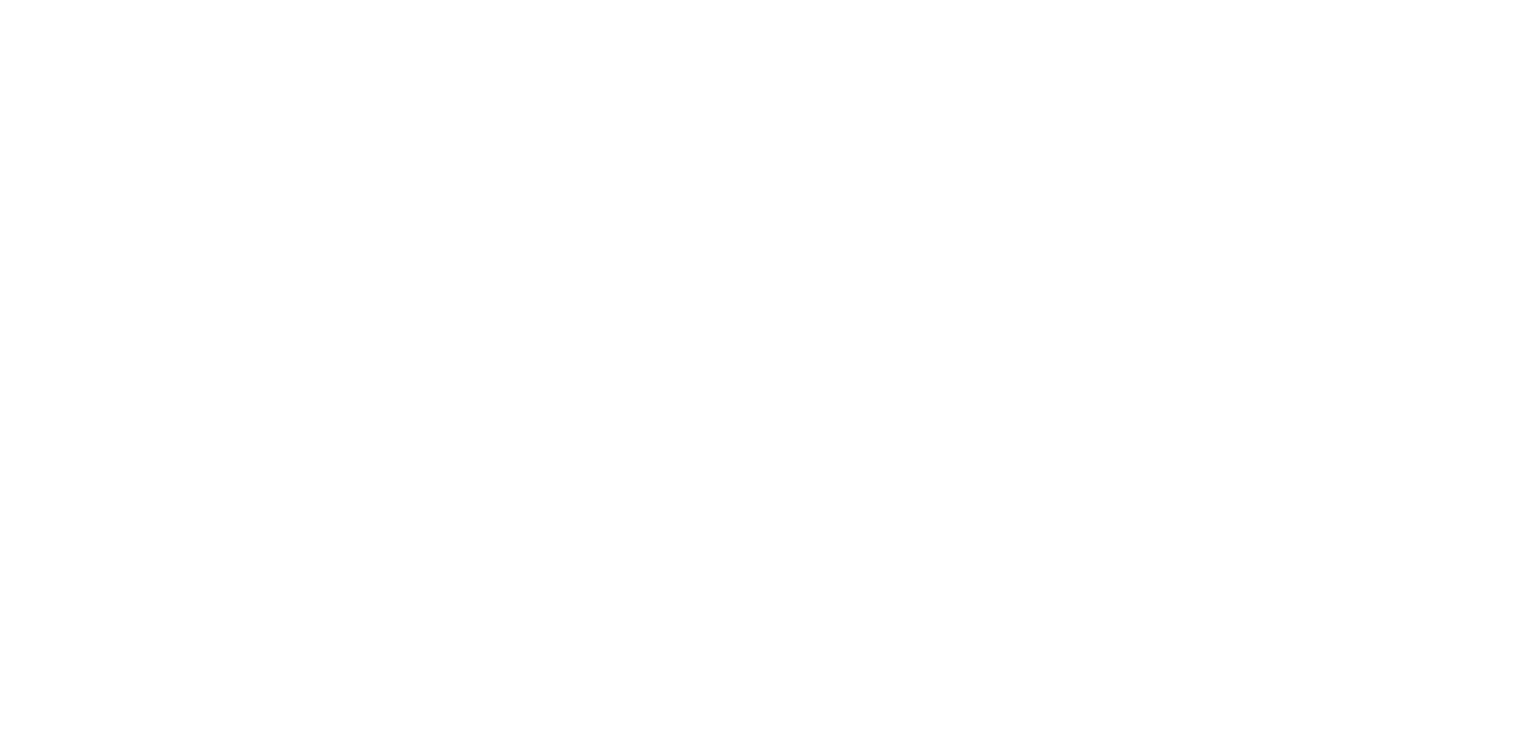 scroll, scrollTop: 0, scrollLeft: 0, axis: both 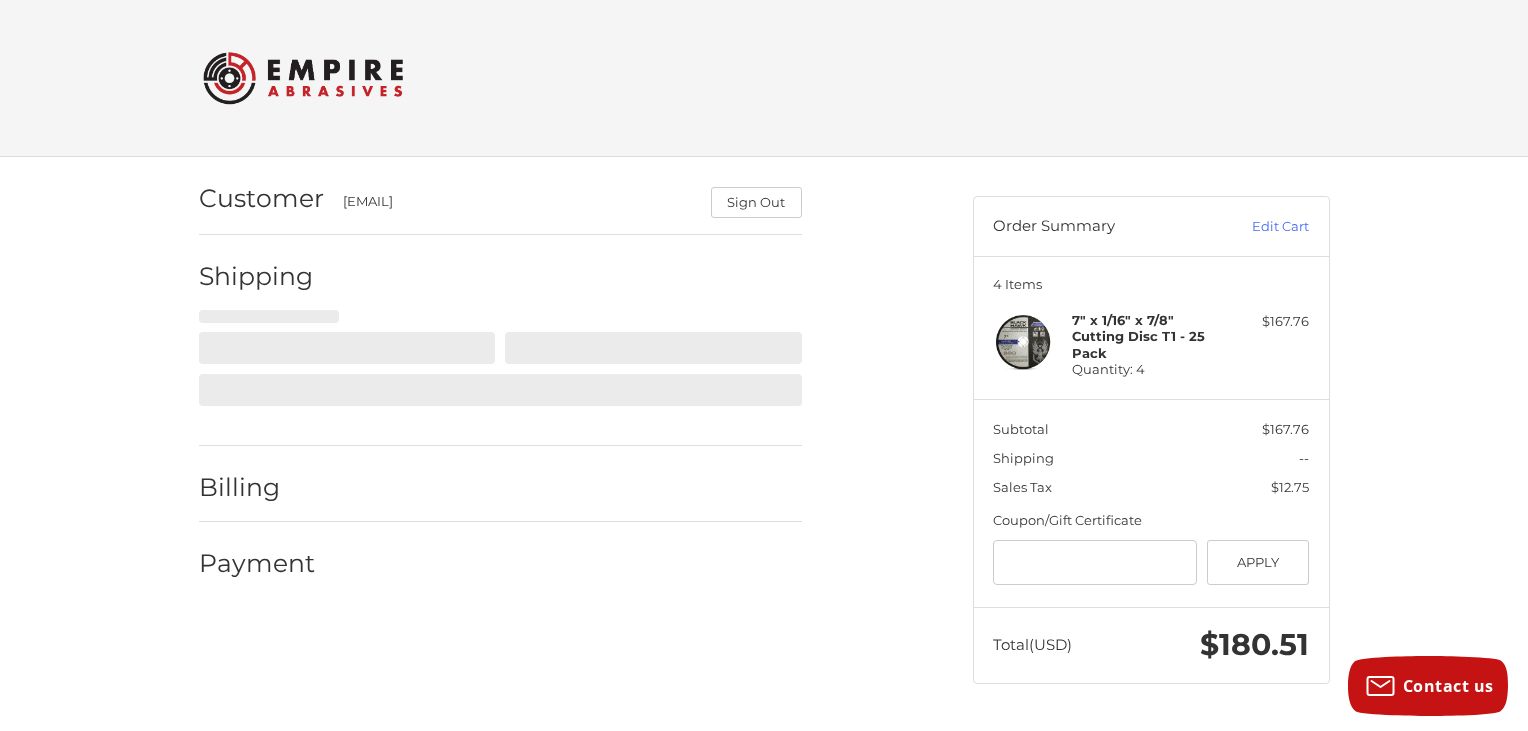 select on "**" 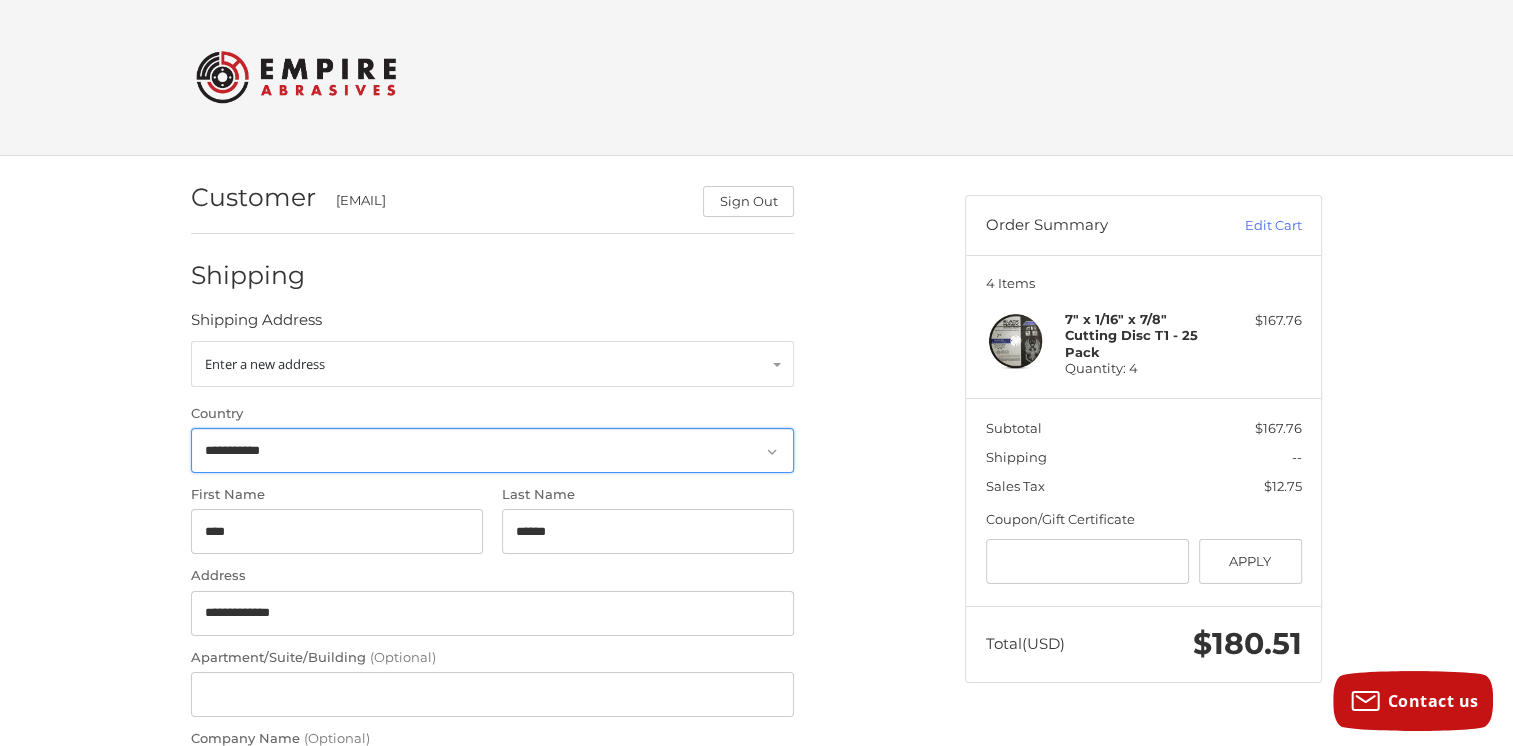 scroll, scrollTop: 0, scrollLeft: 0, axis: both 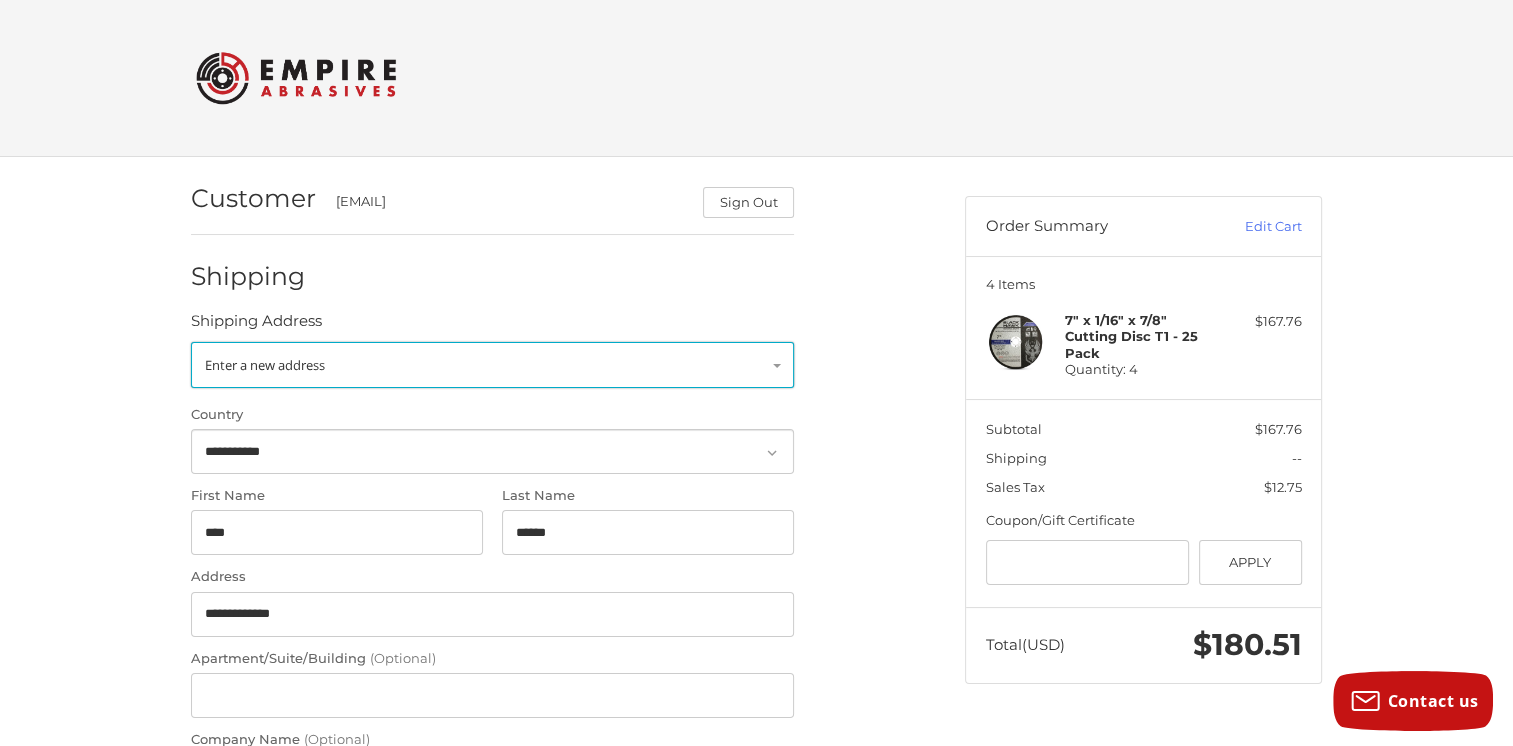 click on "Enter a new address" at bounding box center (492, 365) 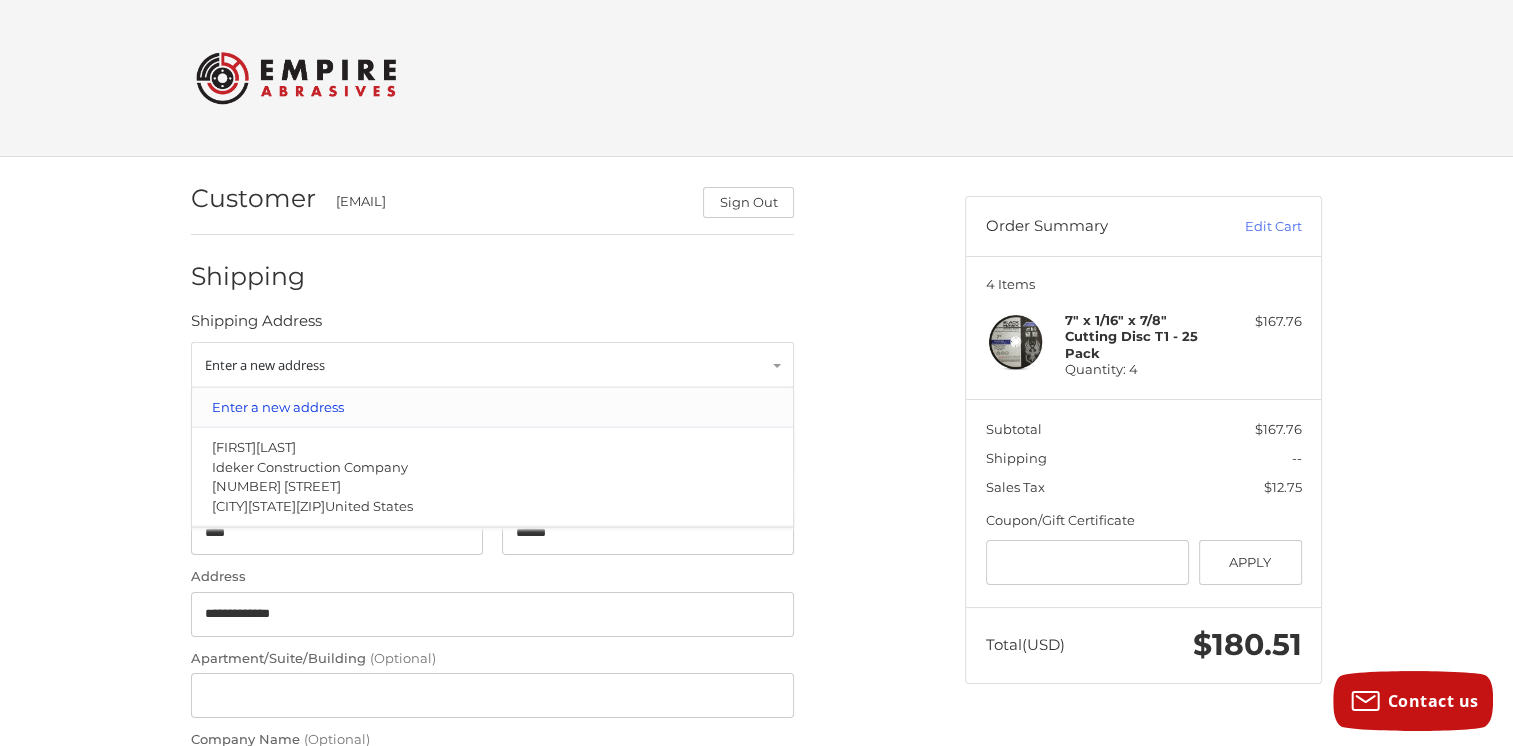 click on "Enter a new address" at bounding box center (493, 407) 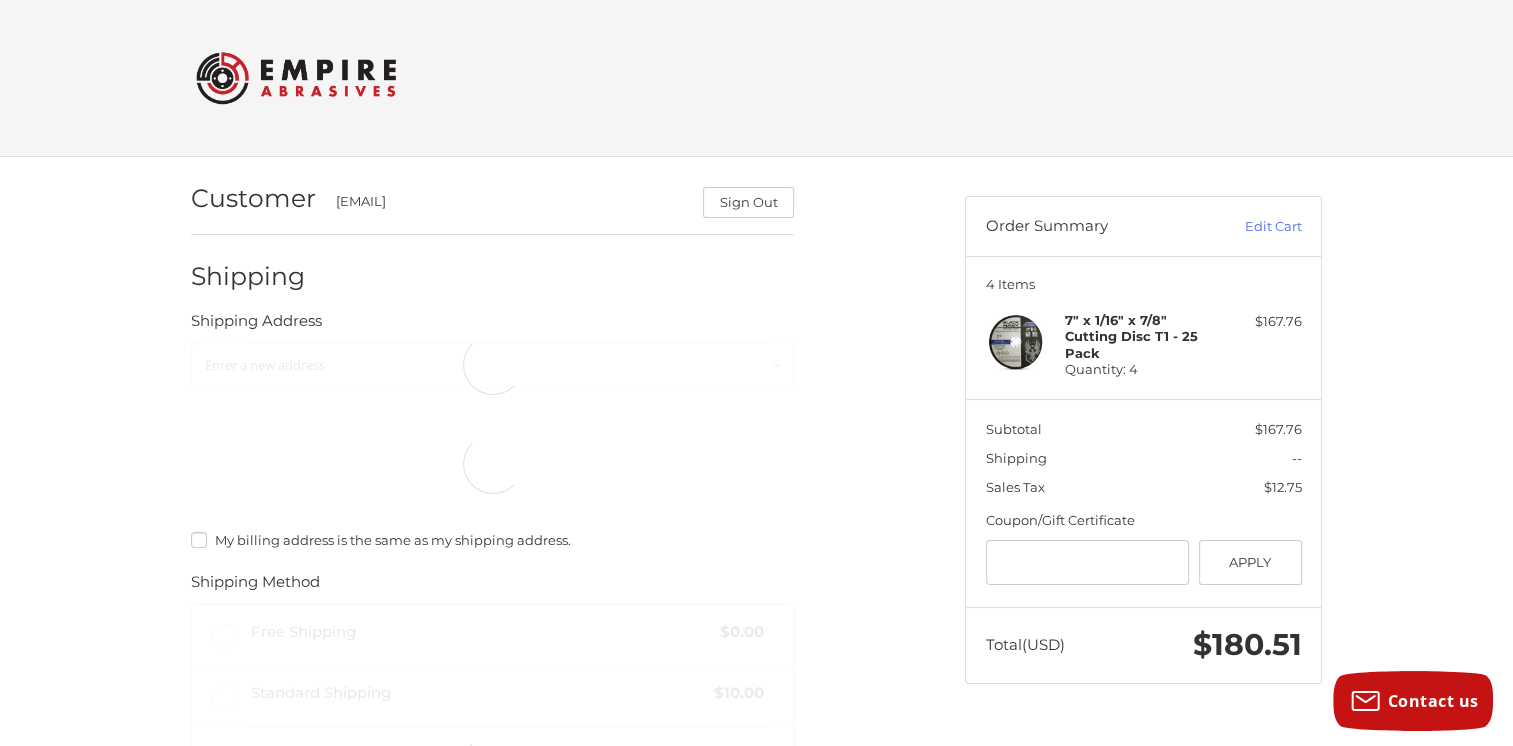select on "**" 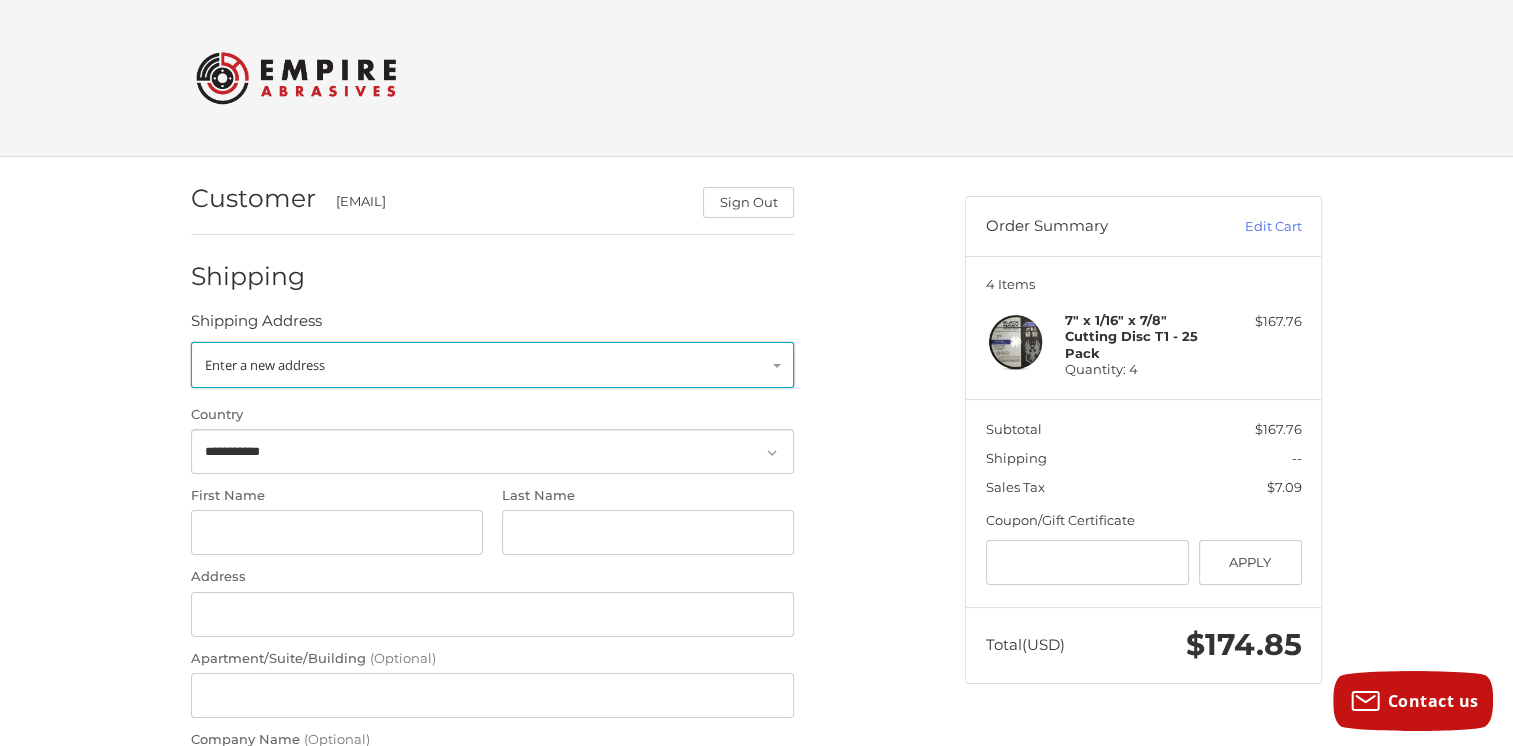 click on "Enter a new address" at bounding box center [492, 365] 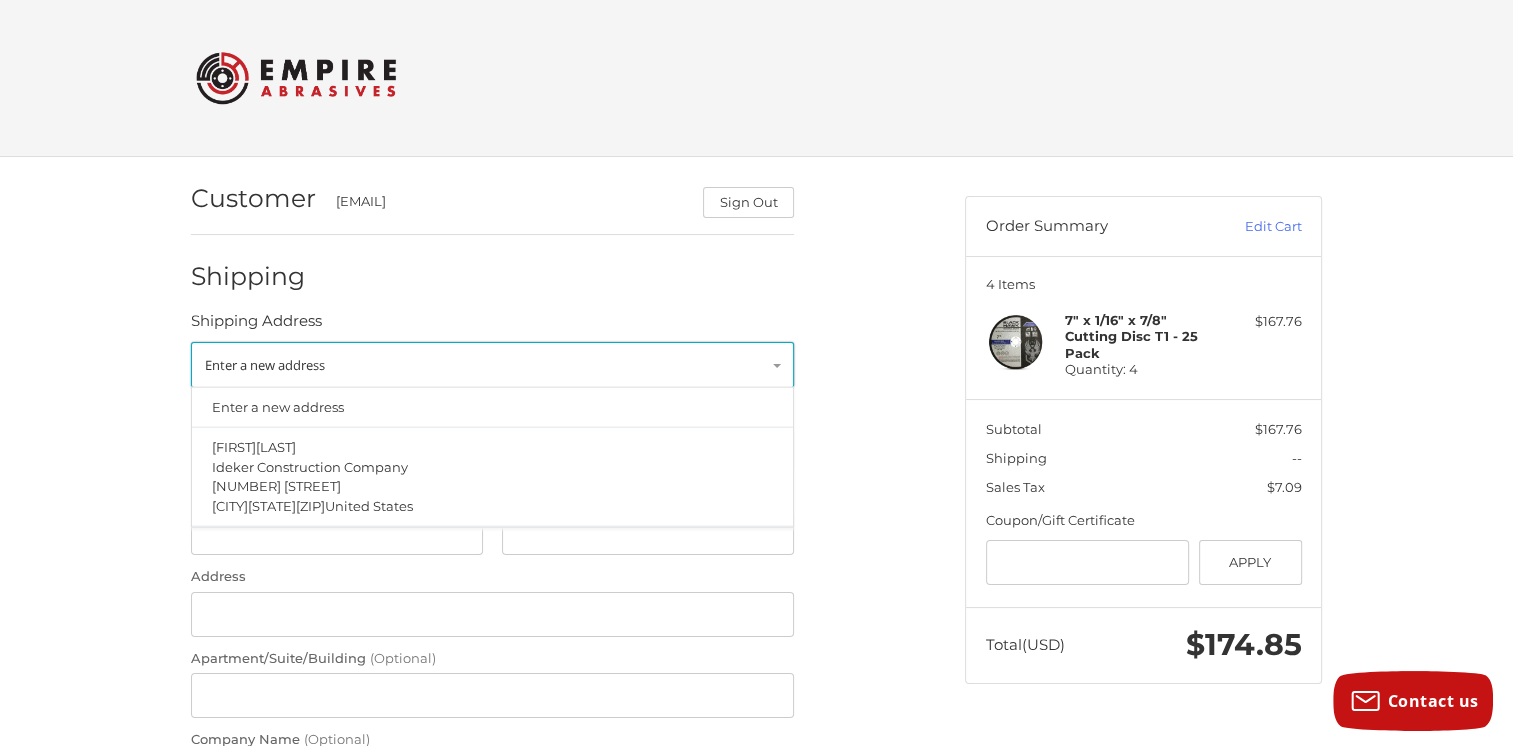 click on "Enter a new address" at bounding box center [492, 365] 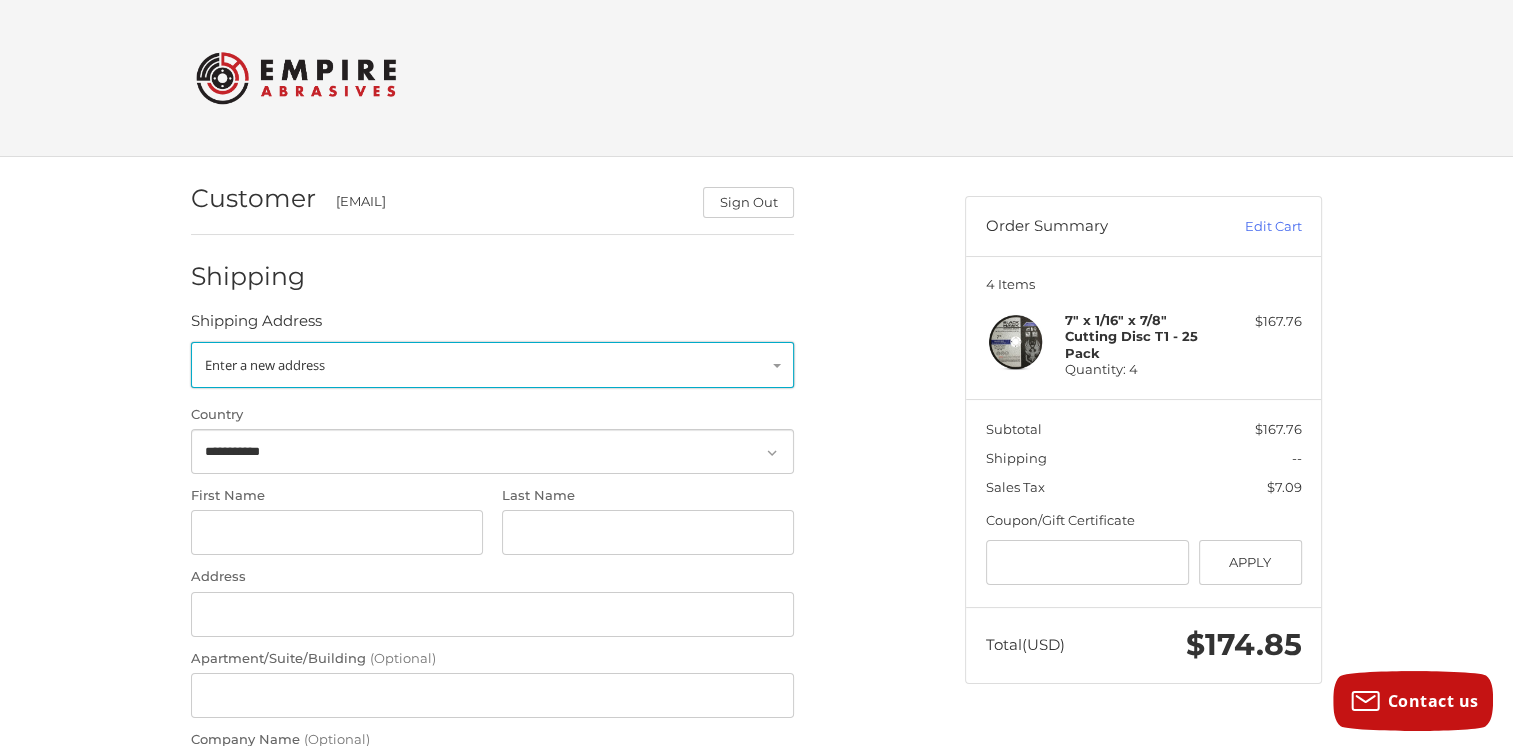 click on "Enter a new address" at bounding box center [492, 365] 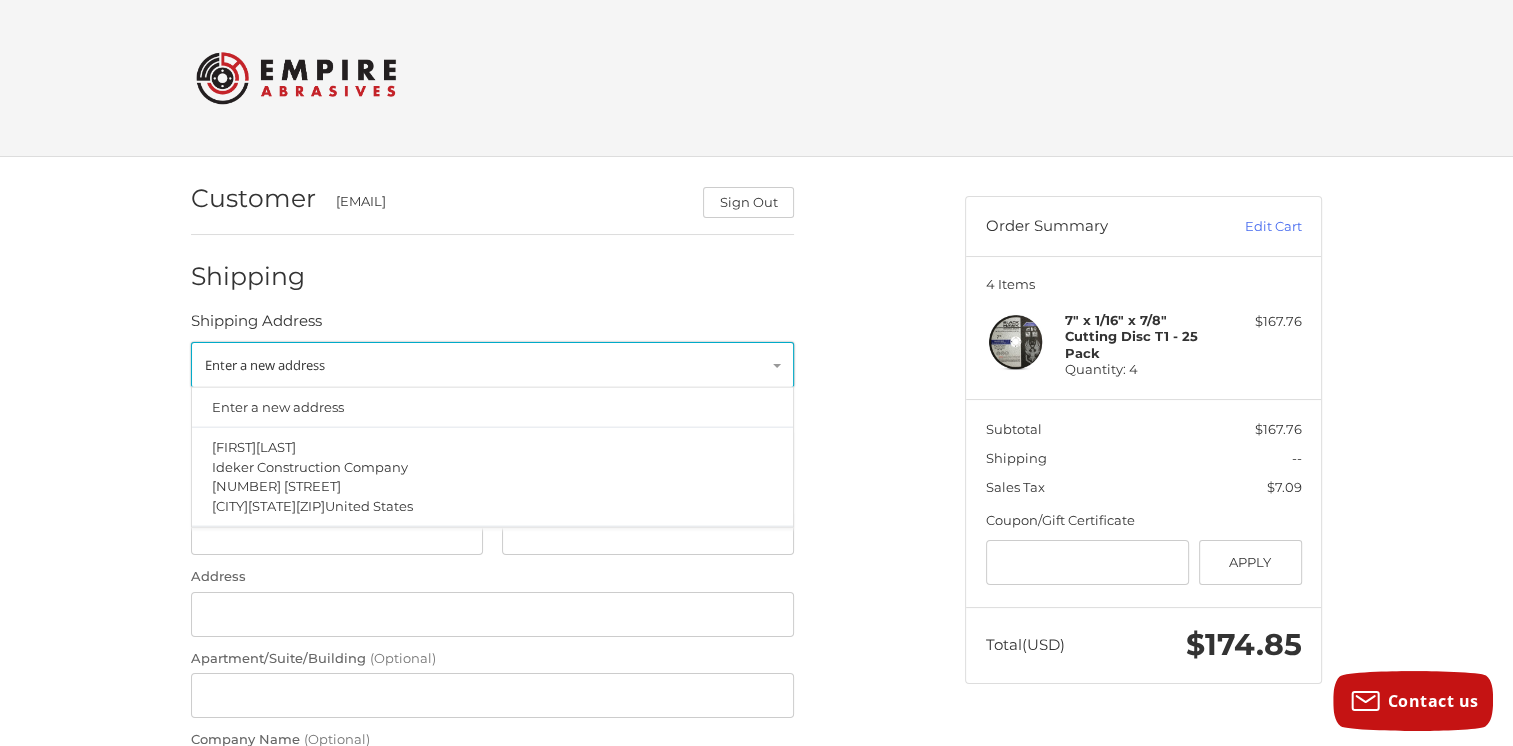 click on "Enter a new address" at bounding box center (492, 365) 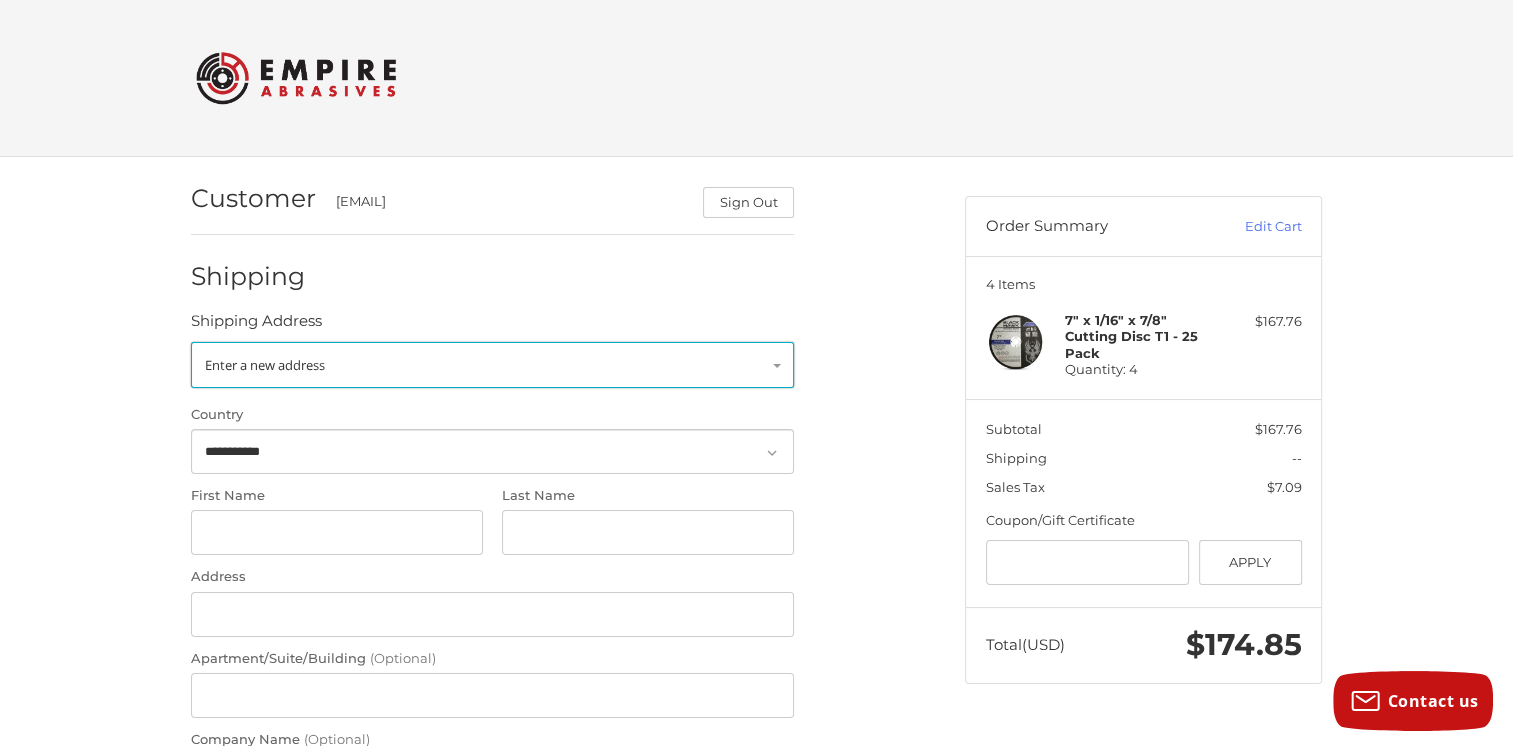 click on "Enter a new address" at bounding box center (492, 365) 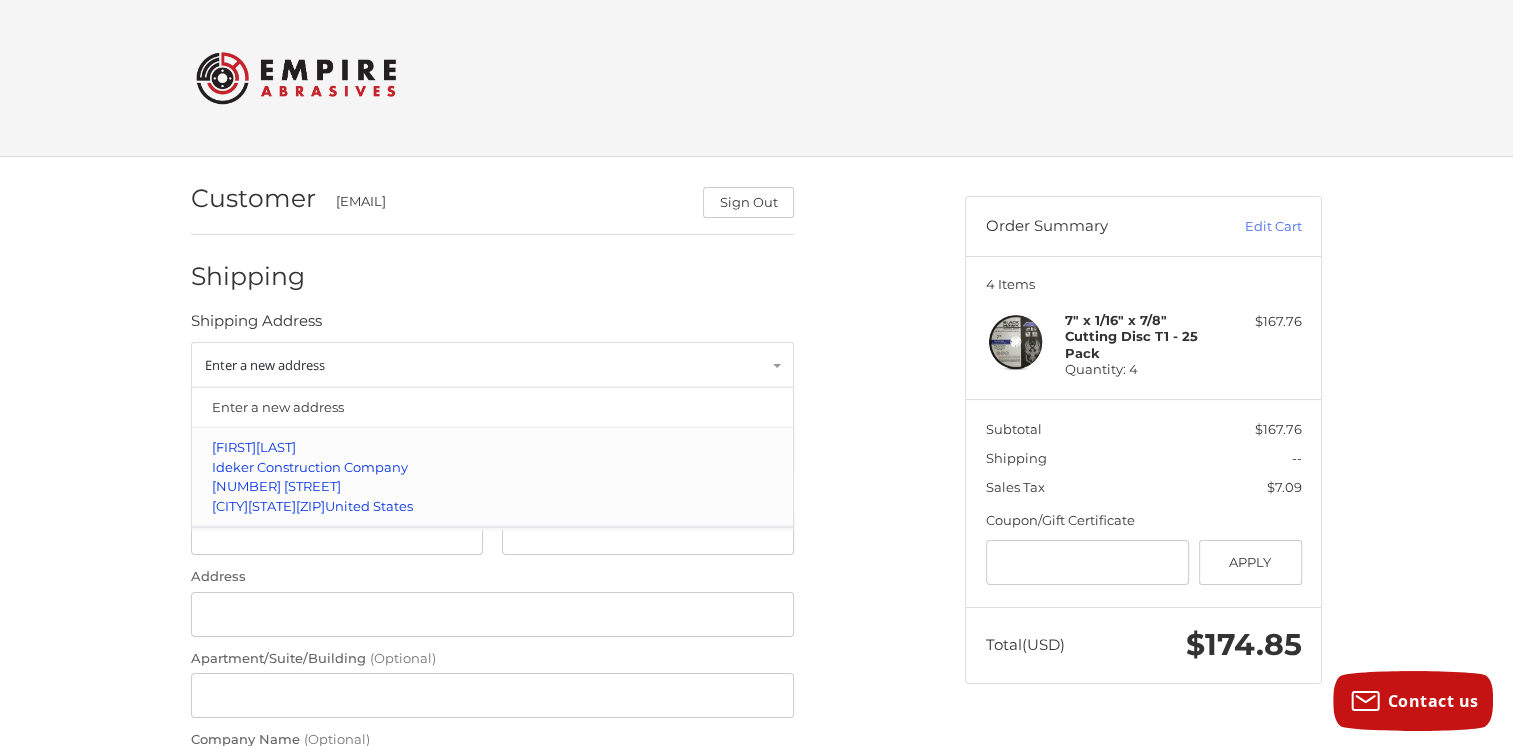 click on "Ideker Construction Company" at bounding box center [493, 467] 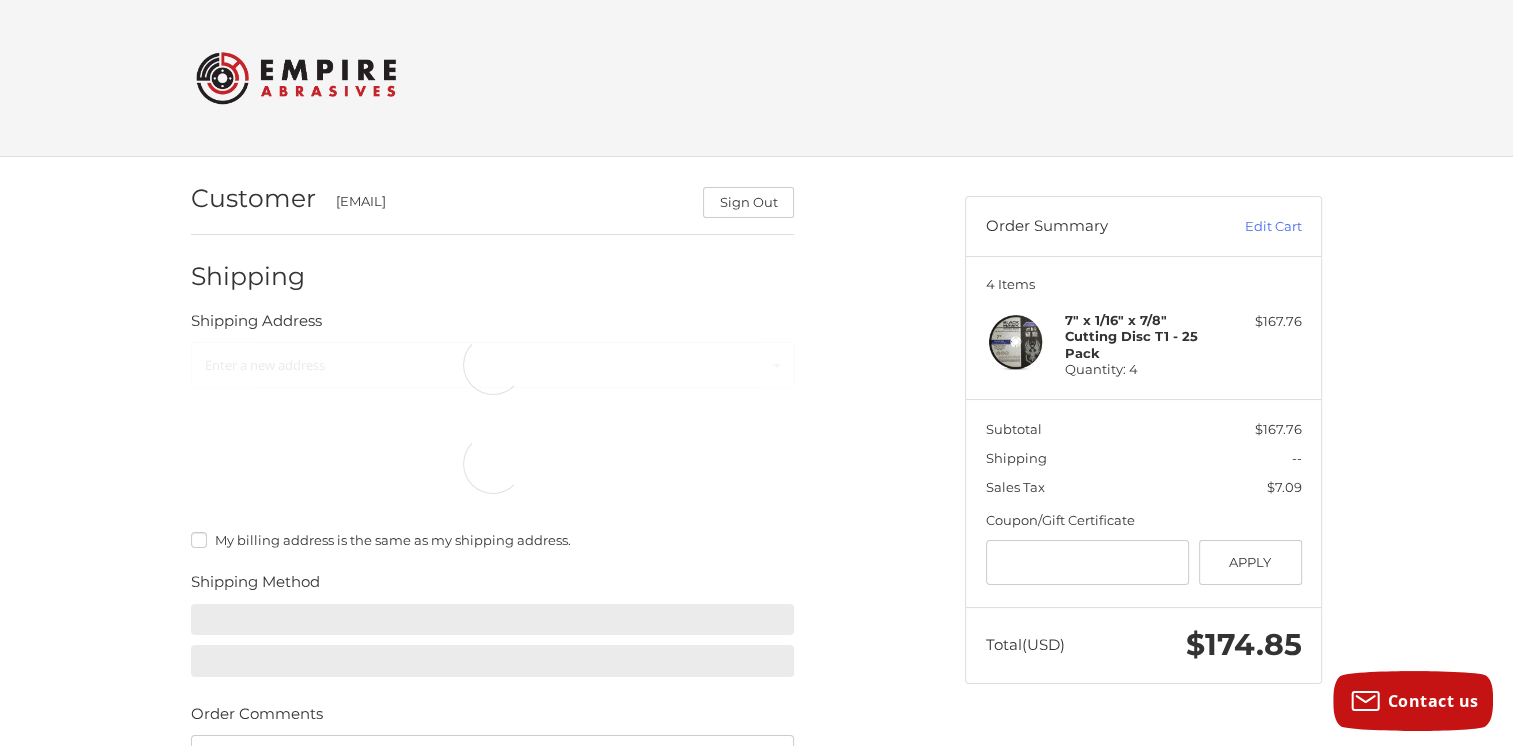select on "**" 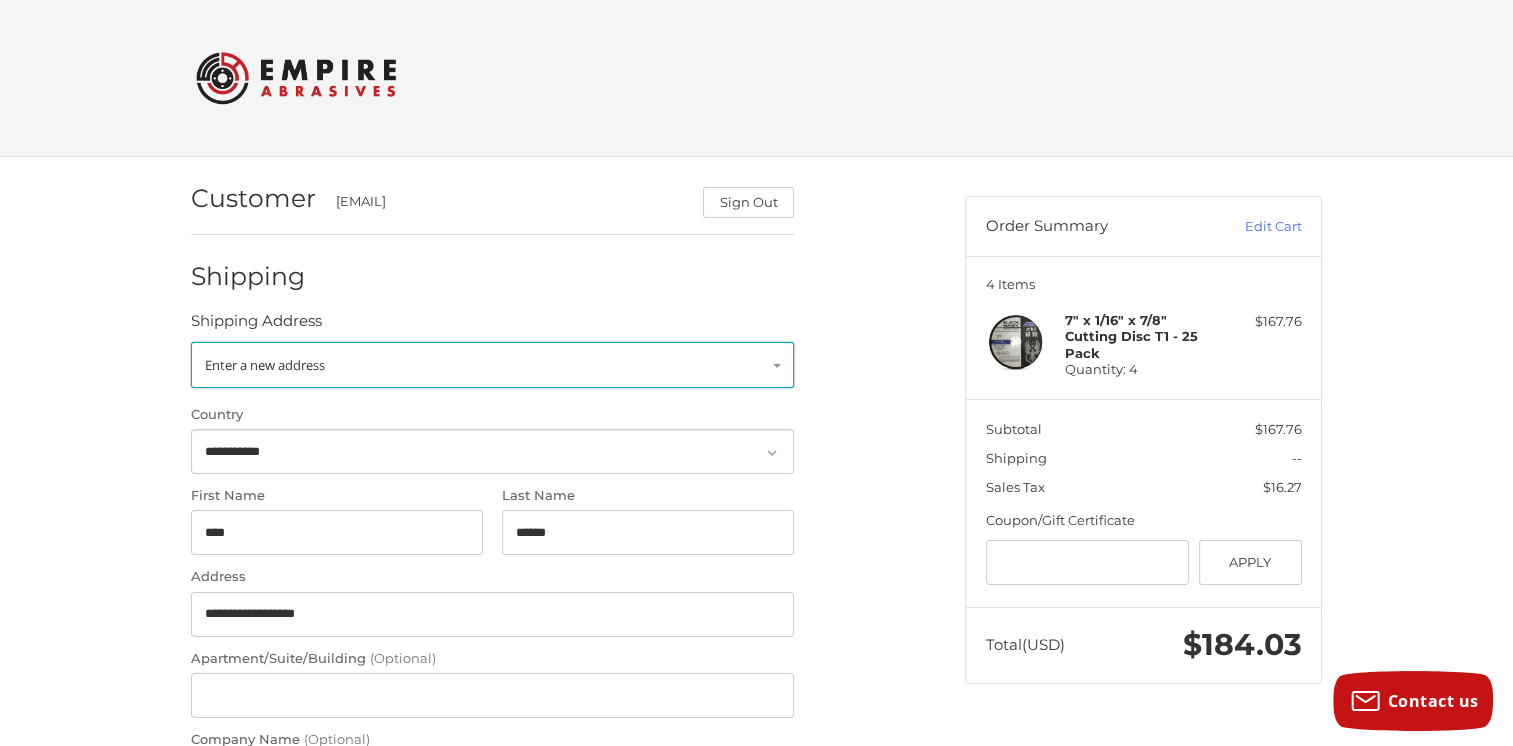 click on "Enter a new address" at bounding box center (492, 365) 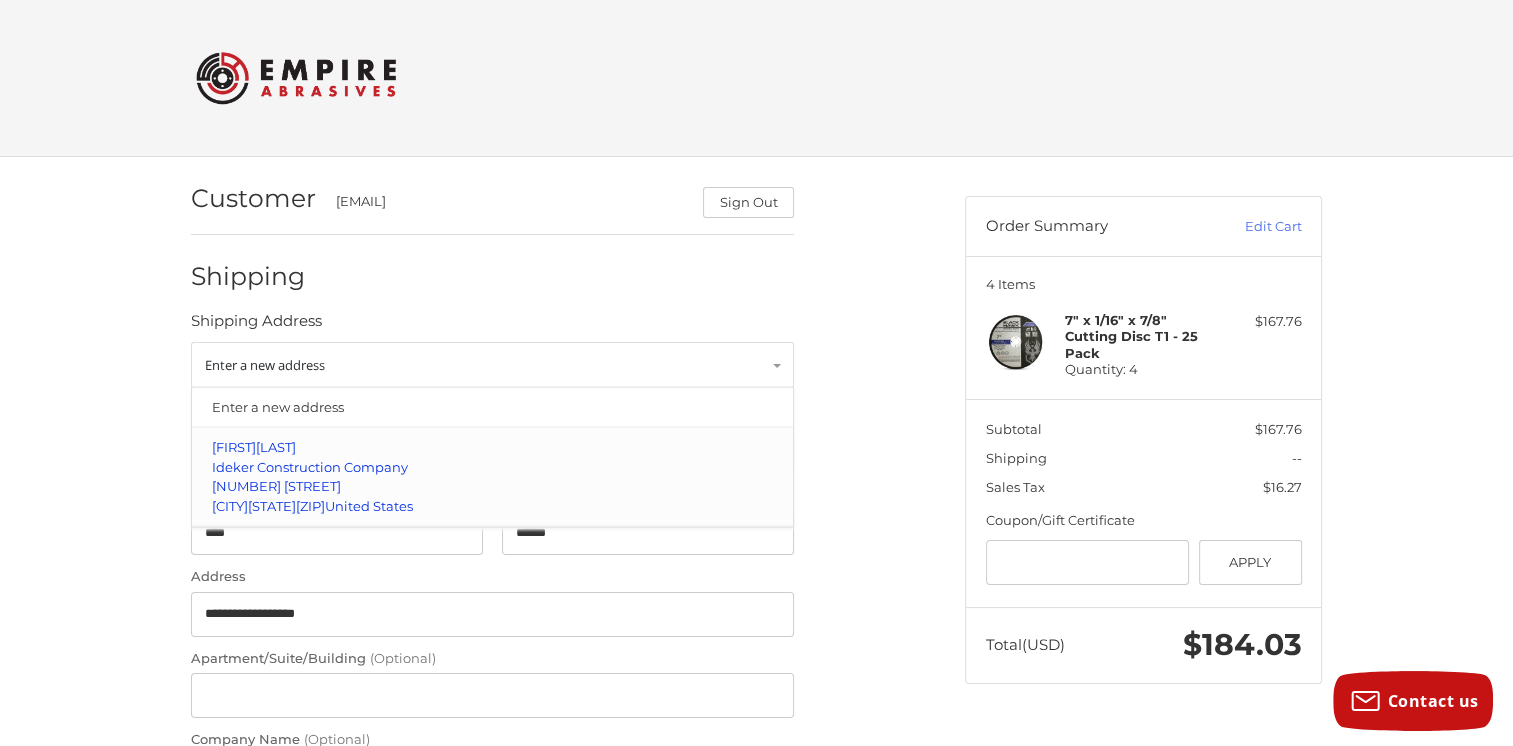 click on "Rick  Lawson Ideker Construction Company  4614 South 40th ST  St. Joseph,  Missouri,  64503 /  United States" at bounding box center [493, 477] 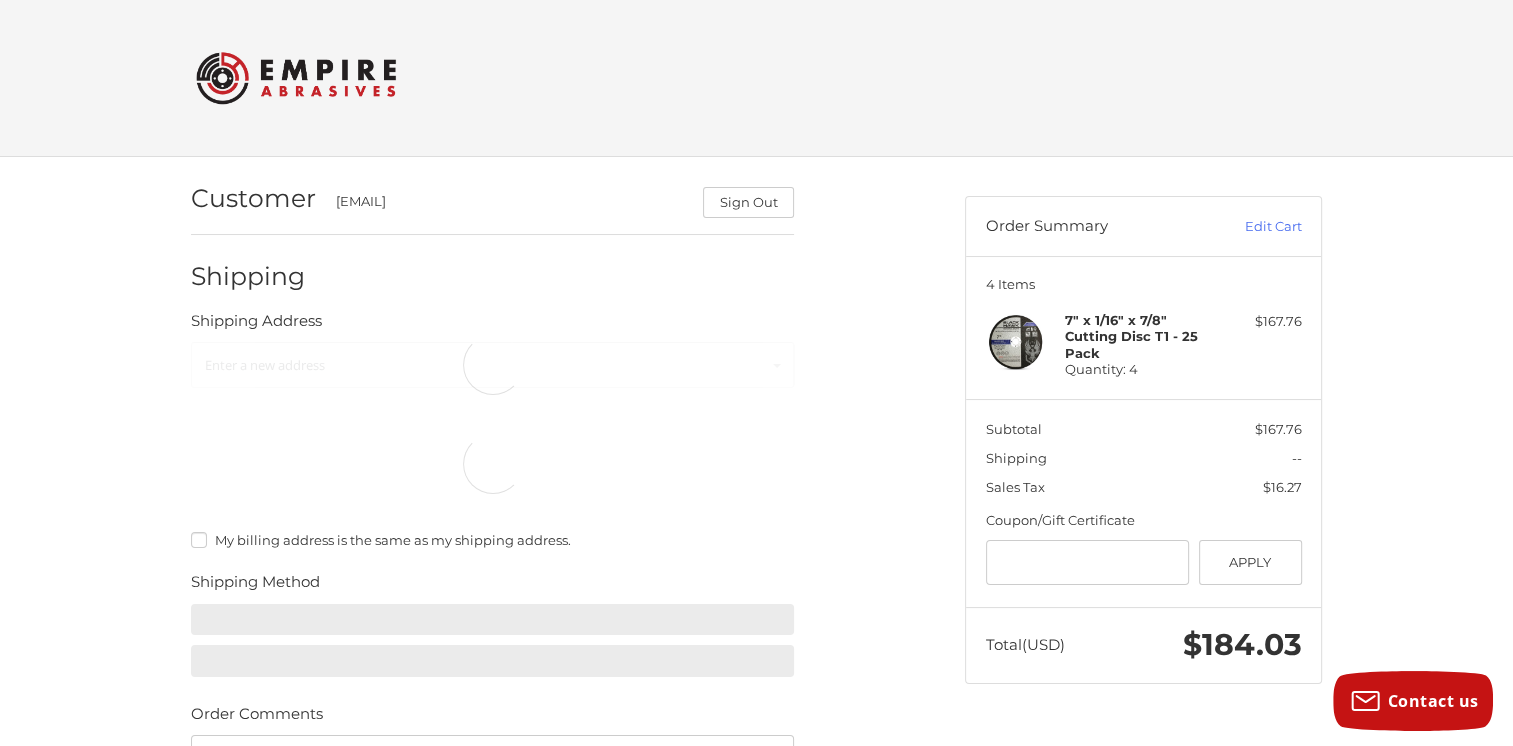 select on "**" 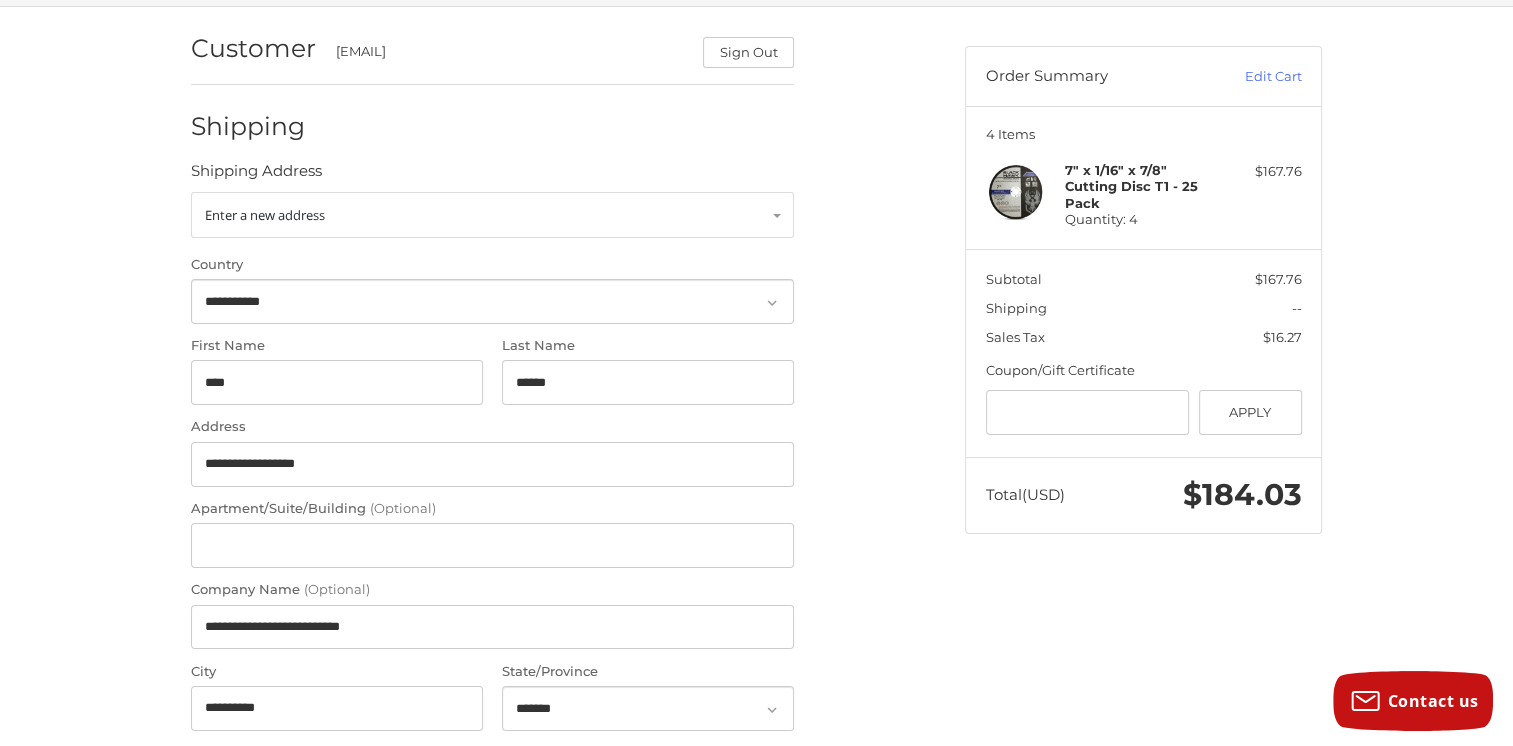 scroll, scrollTop: 400, scrollLeft: 0, axis: vertical 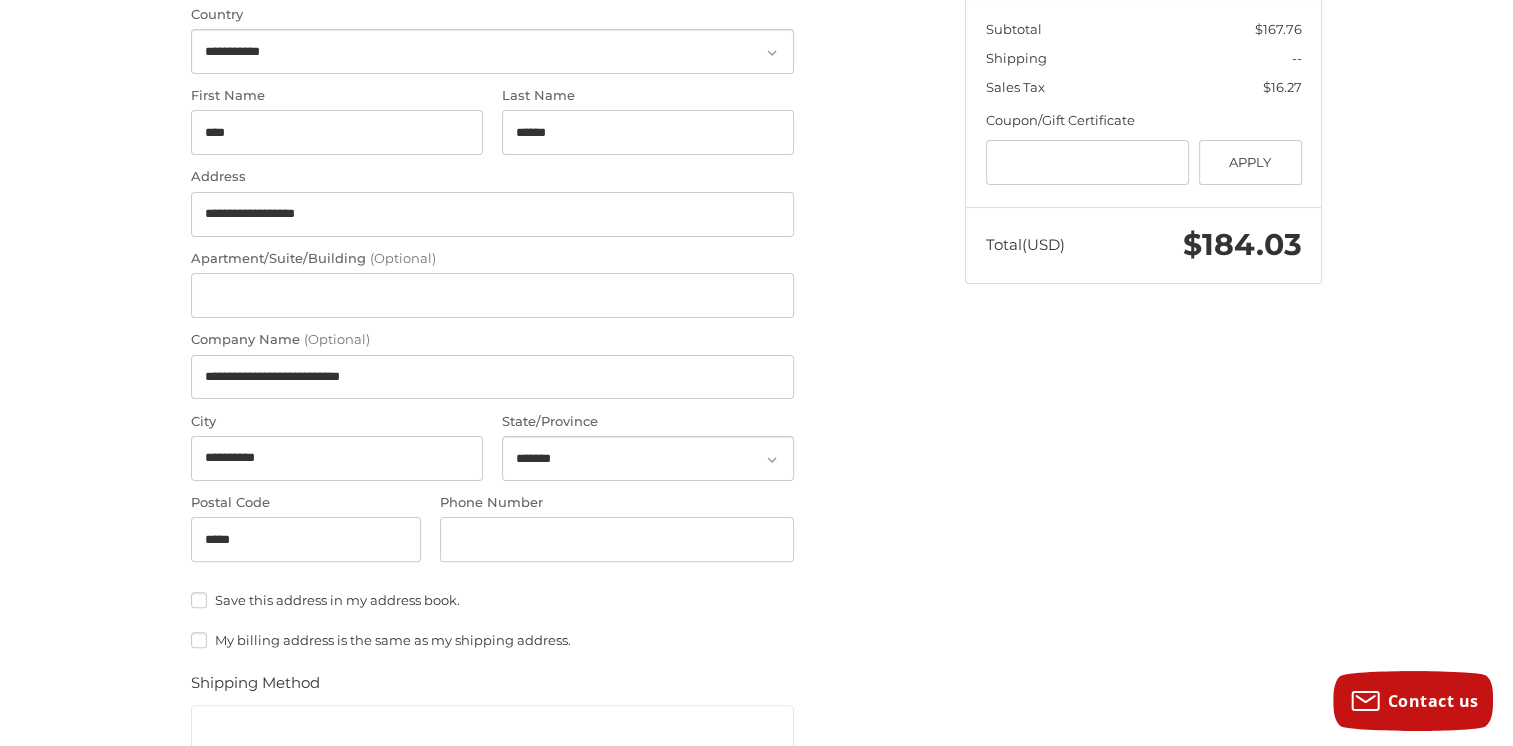 click on "My billing address is the same as my shipping address." at bounding box center (492, 640) 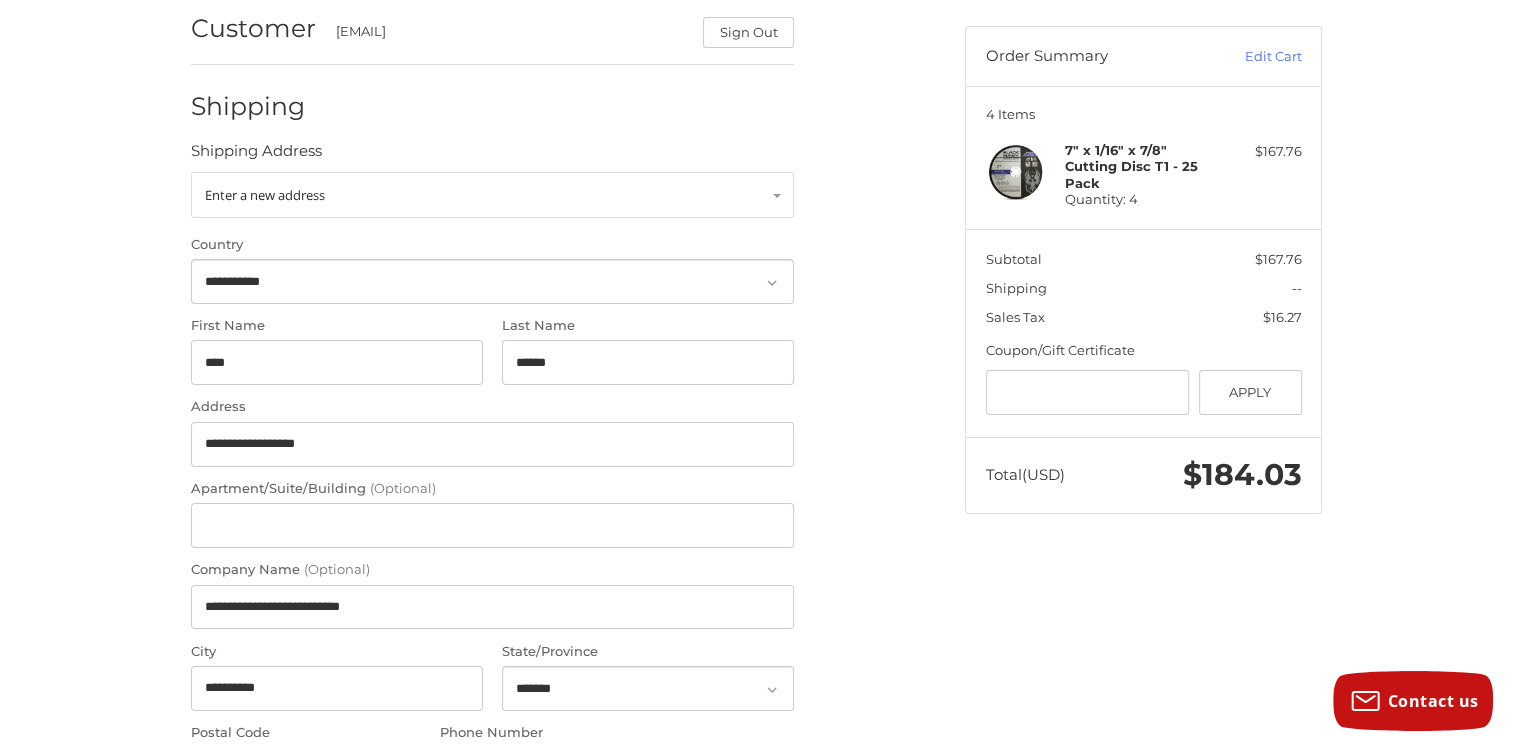scroll, scrollTop: 0, scrollLeft: 0, axis: both 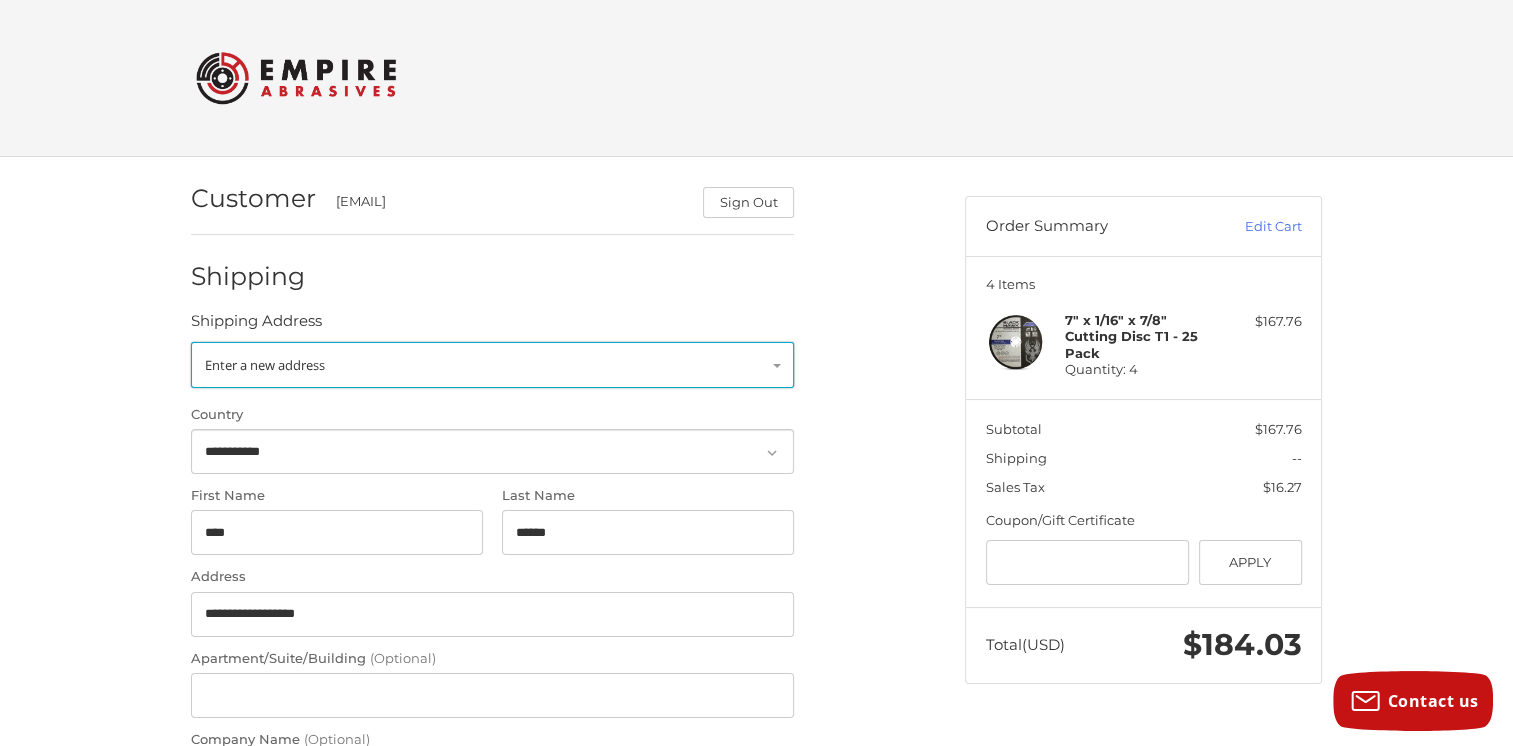 click on "Enter a new address" at bounding box center (492, 365) 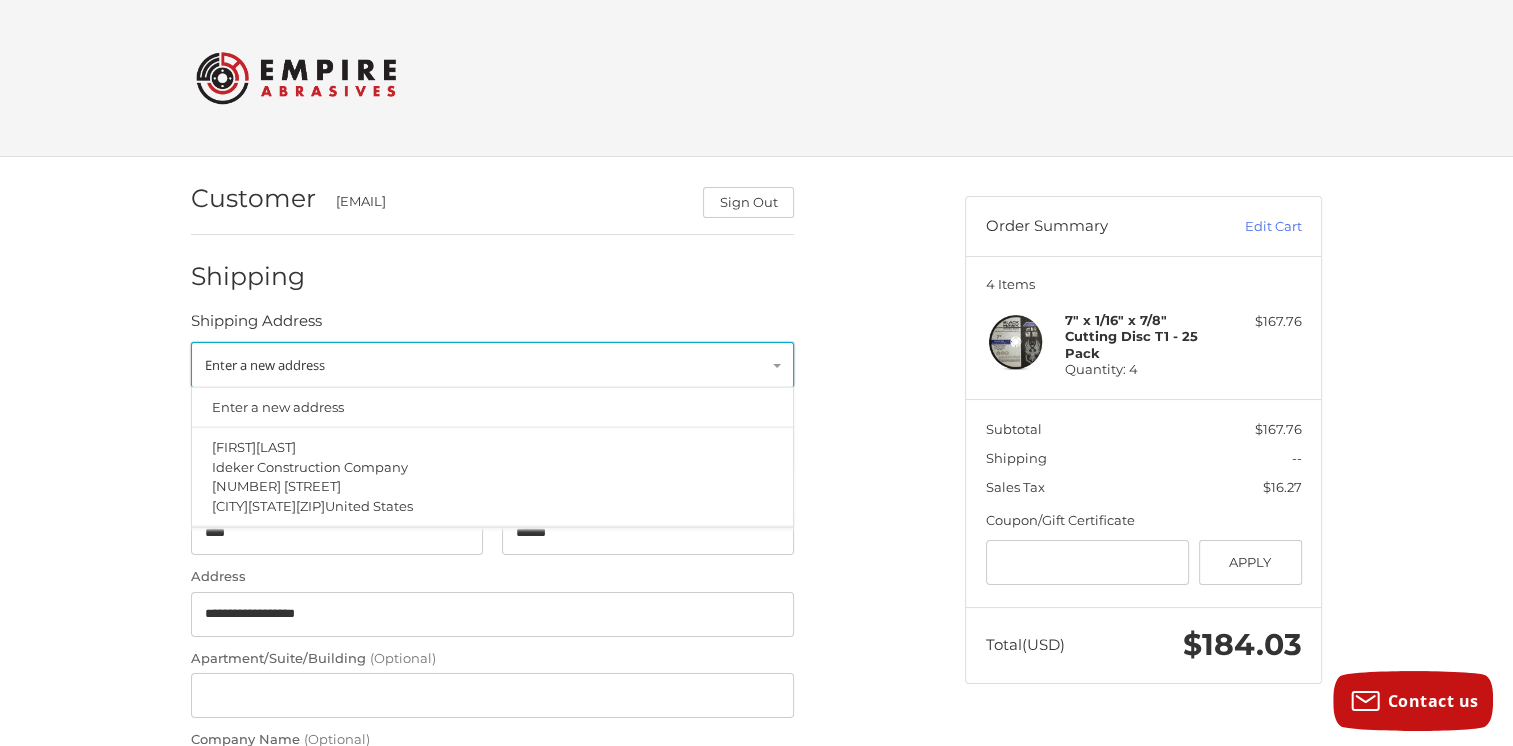 click on "Enter a new address" at bounding box center [265, 365] 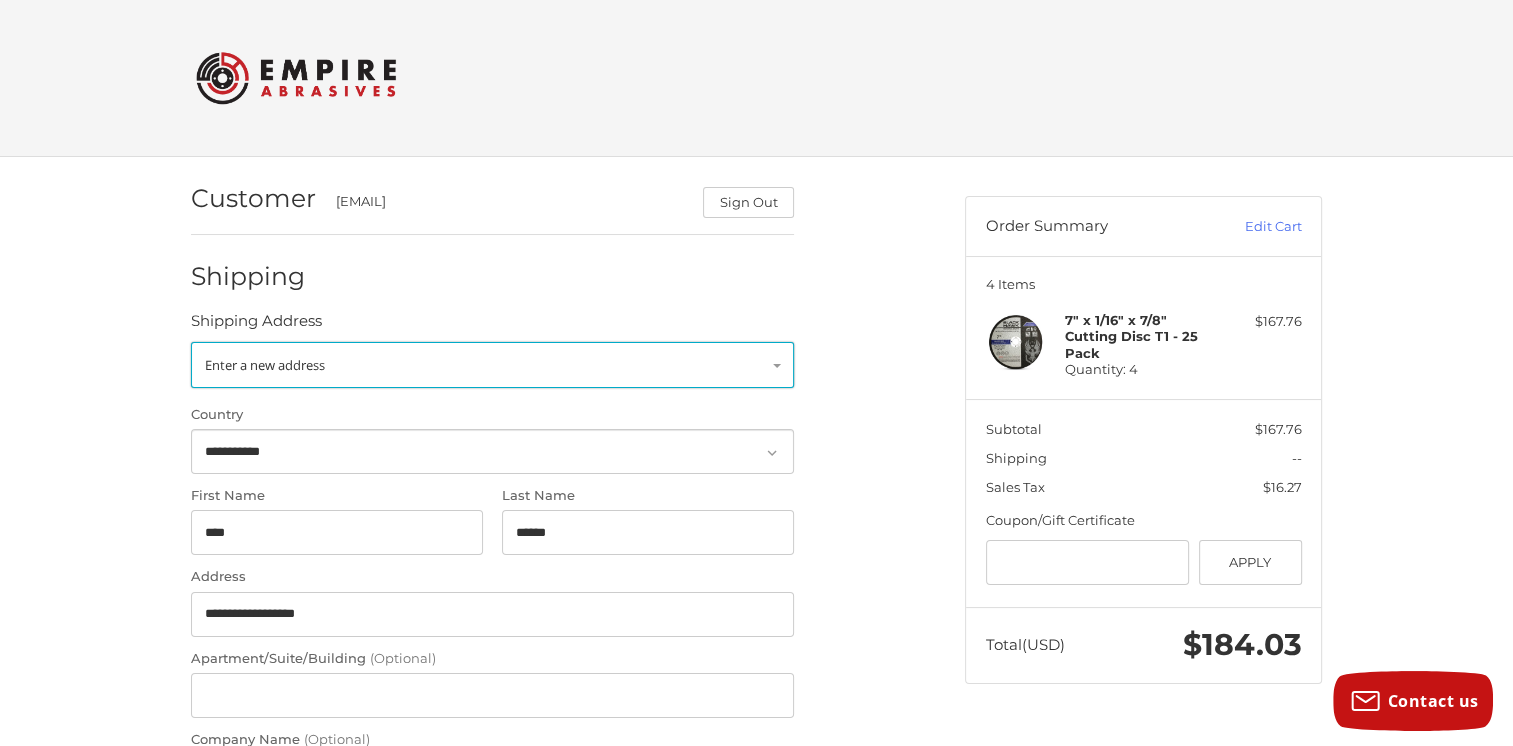 click on "Enter a new address" at bounding box center (265, 365) 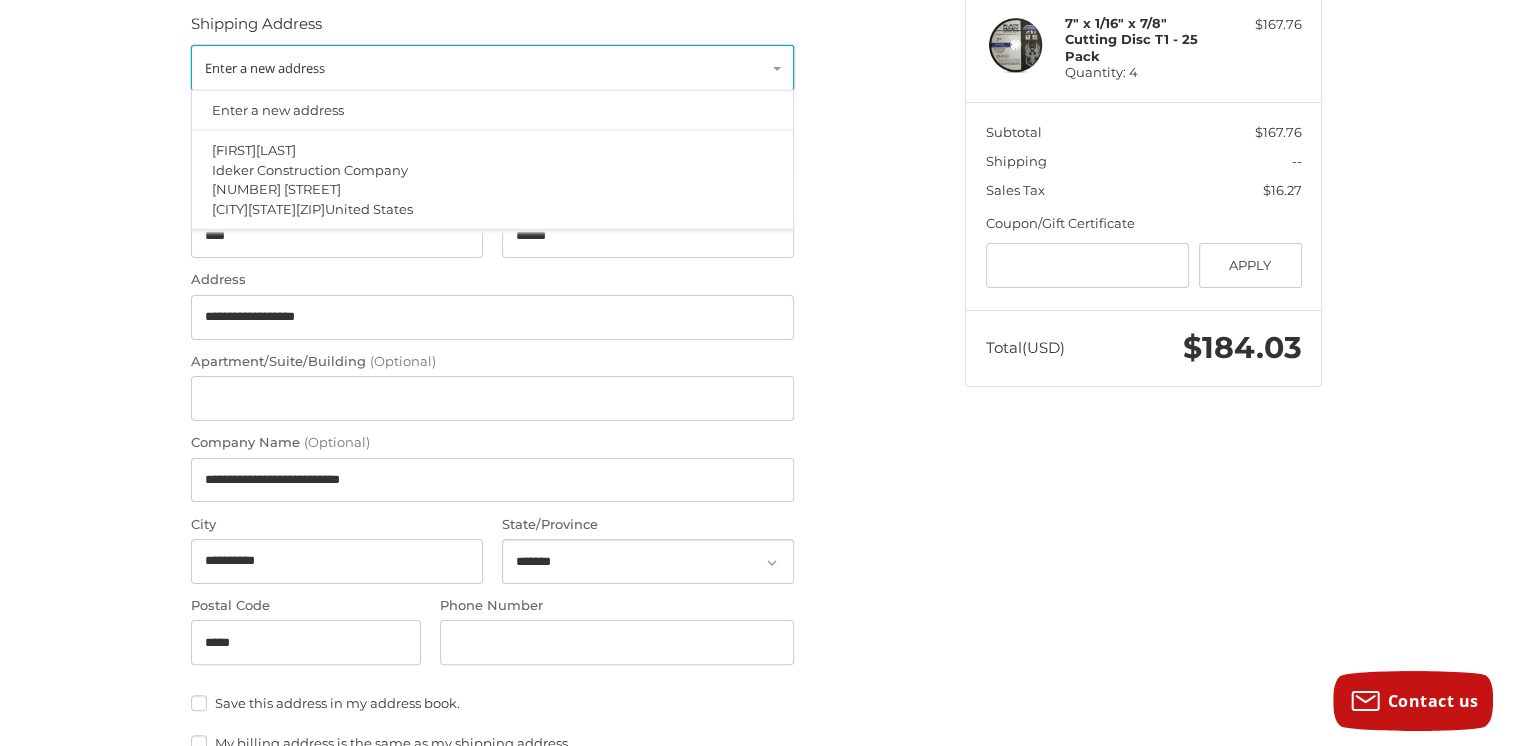 scroll, scrollTop: 300, scrollLeft: 0, axis: vertical 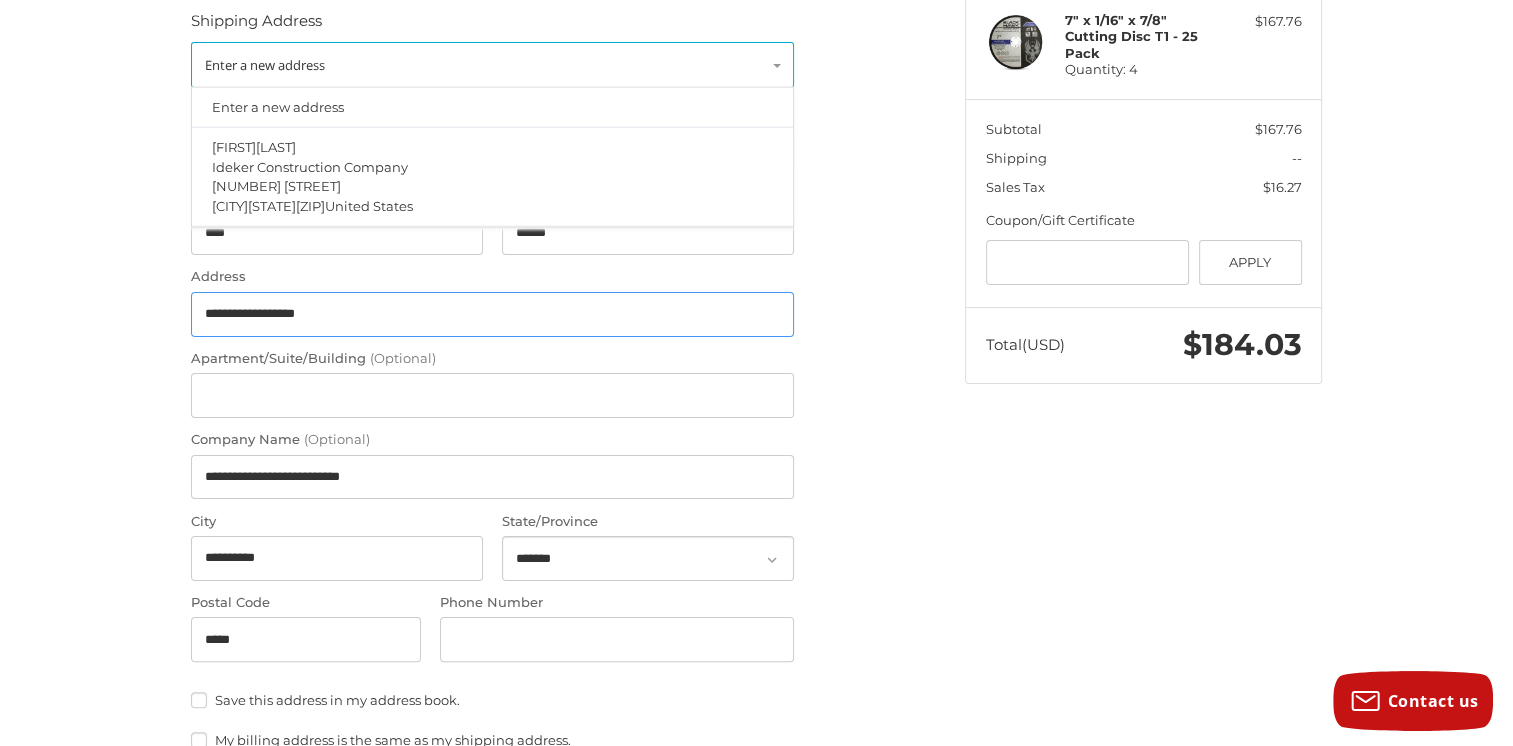 click on "**********" at bounding box center (492, 314) 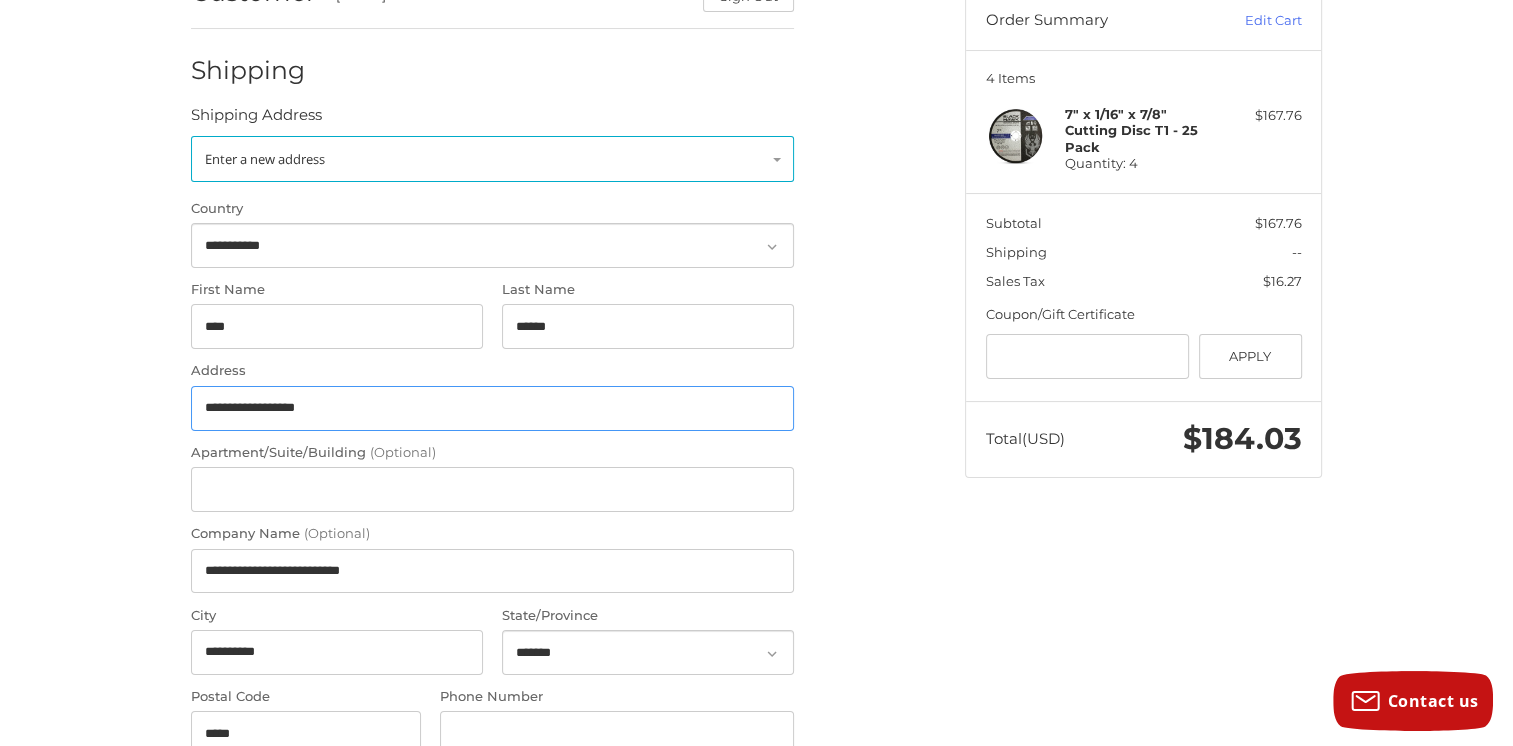 scroll, scrollTop: 200, scrollLeft: 0, axis: vertical 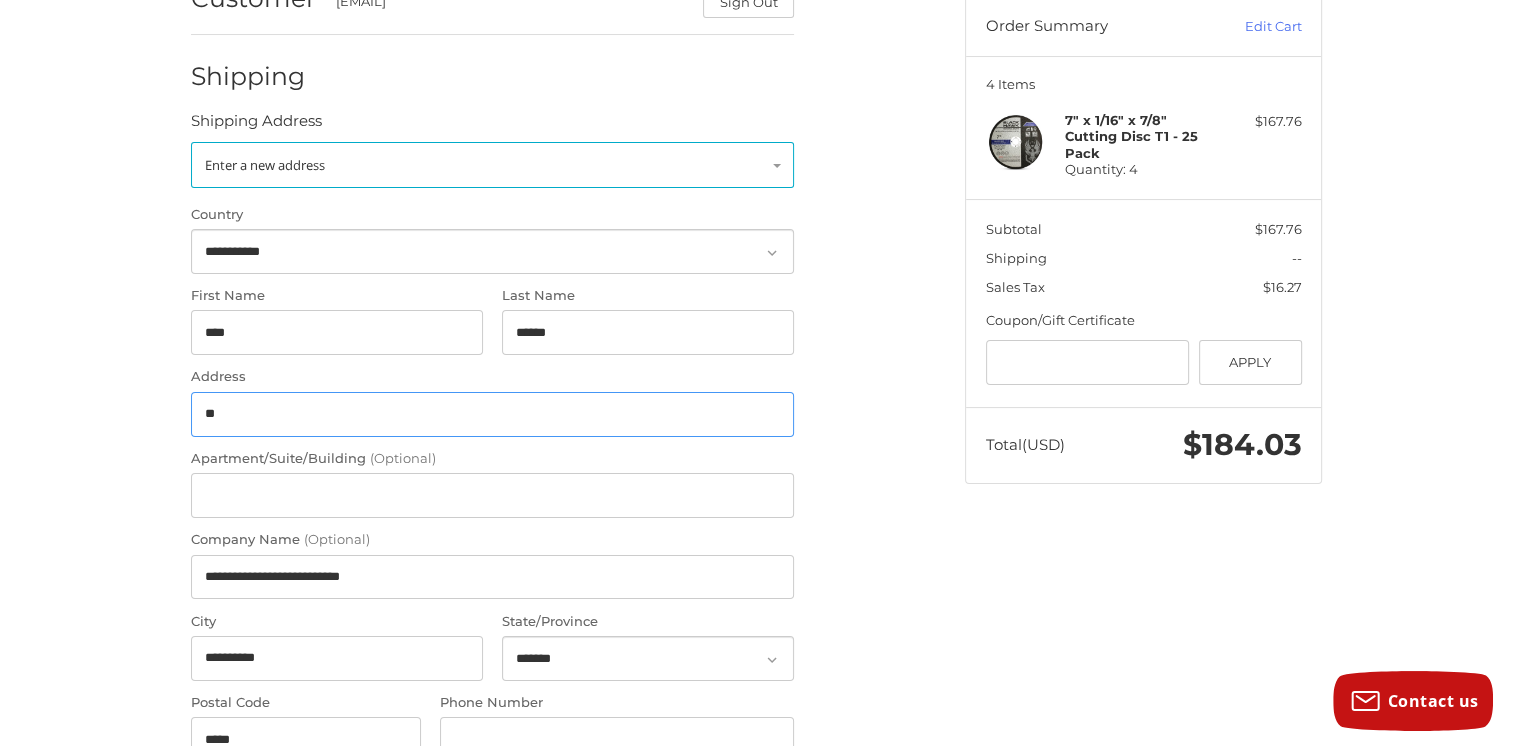 type on "*" 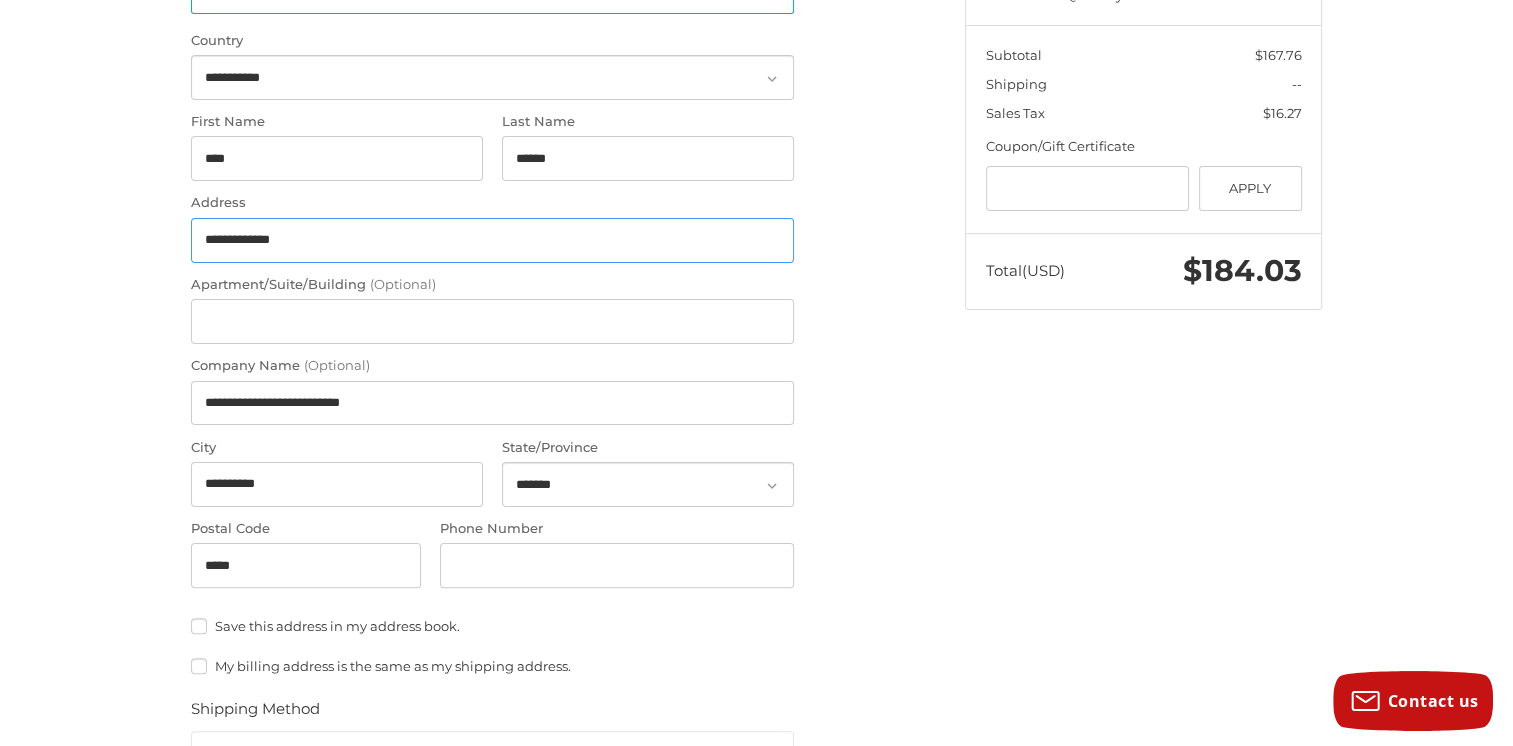 scroll, scrollTop: 340, scrollLeft: 0, axis: vertical 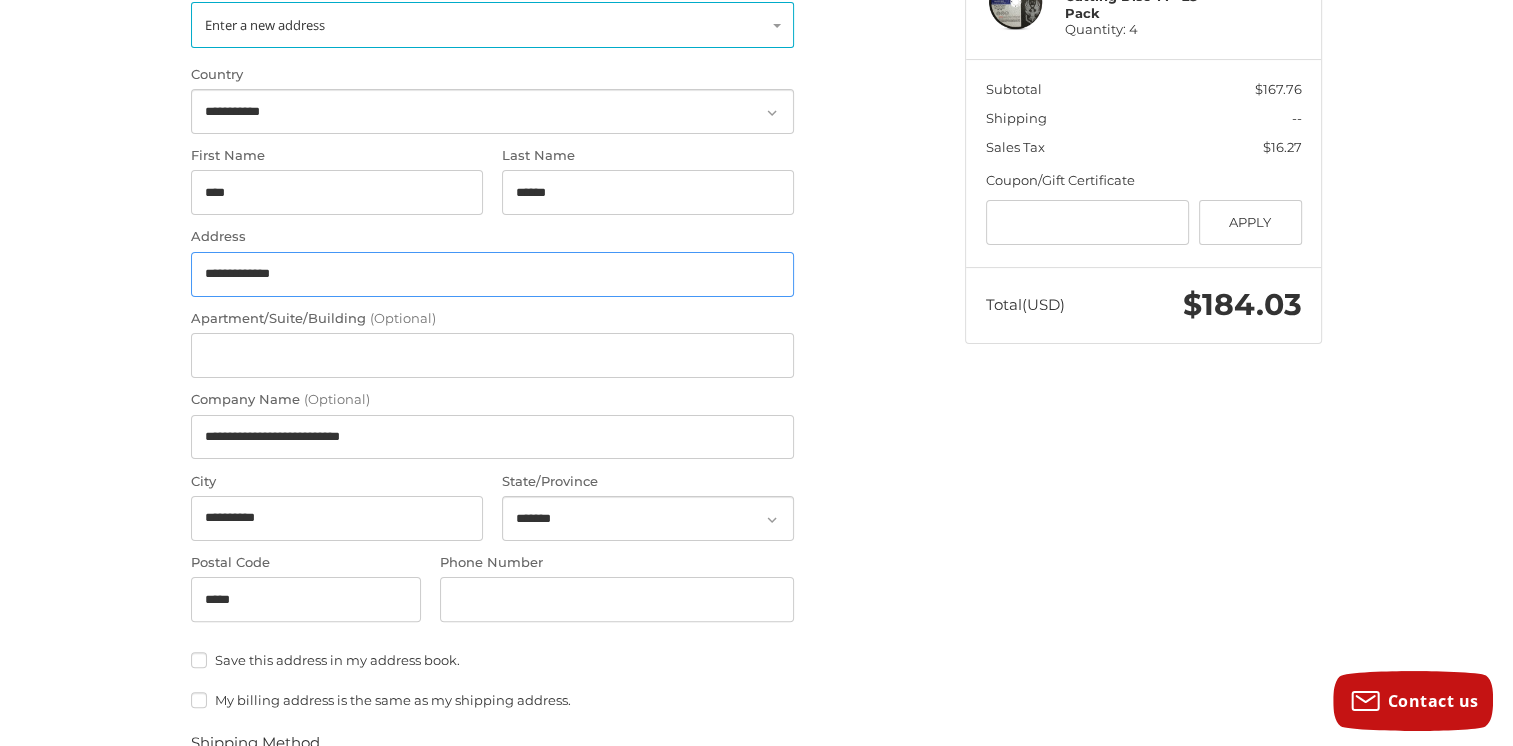 type on "**********" 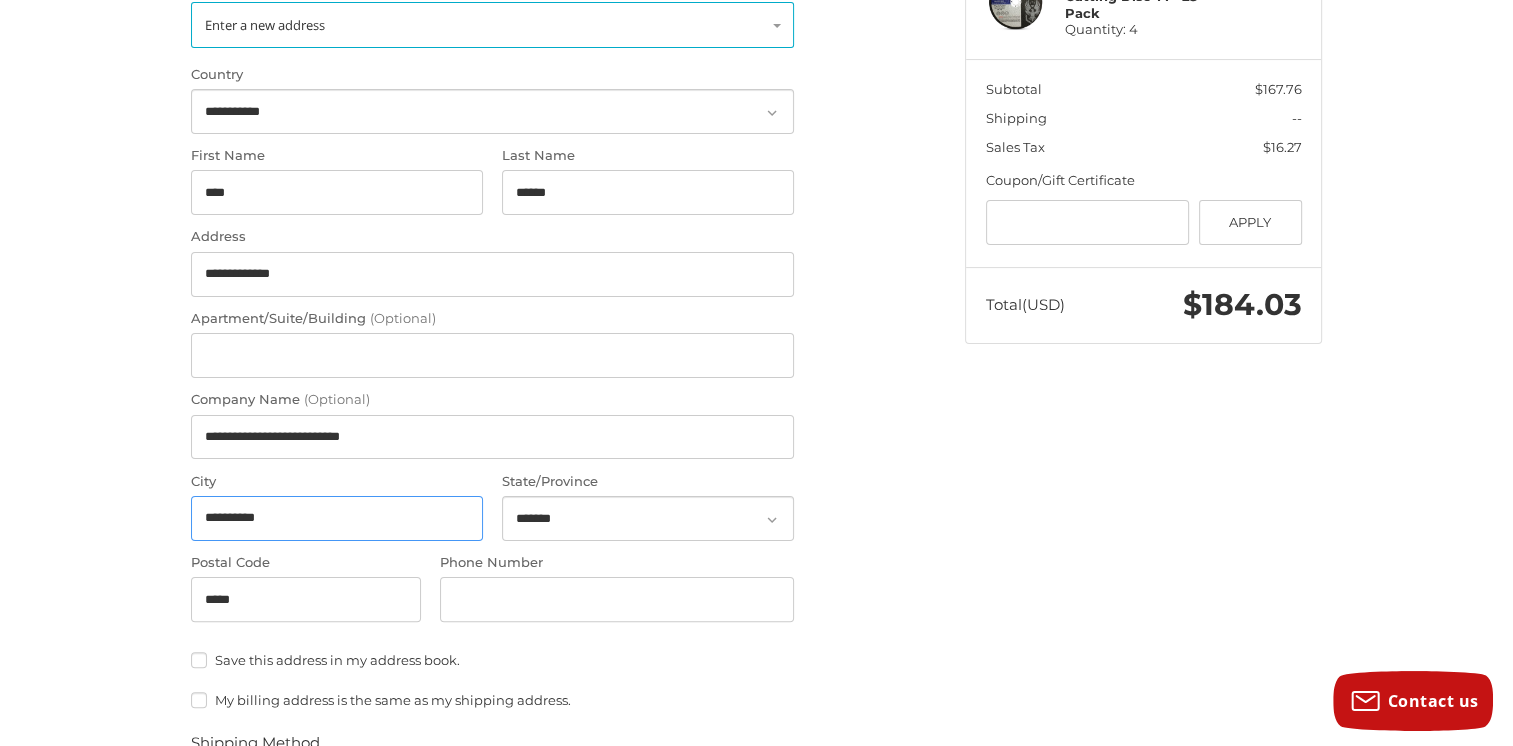 click on "**********" at bounding box center (337, 518) 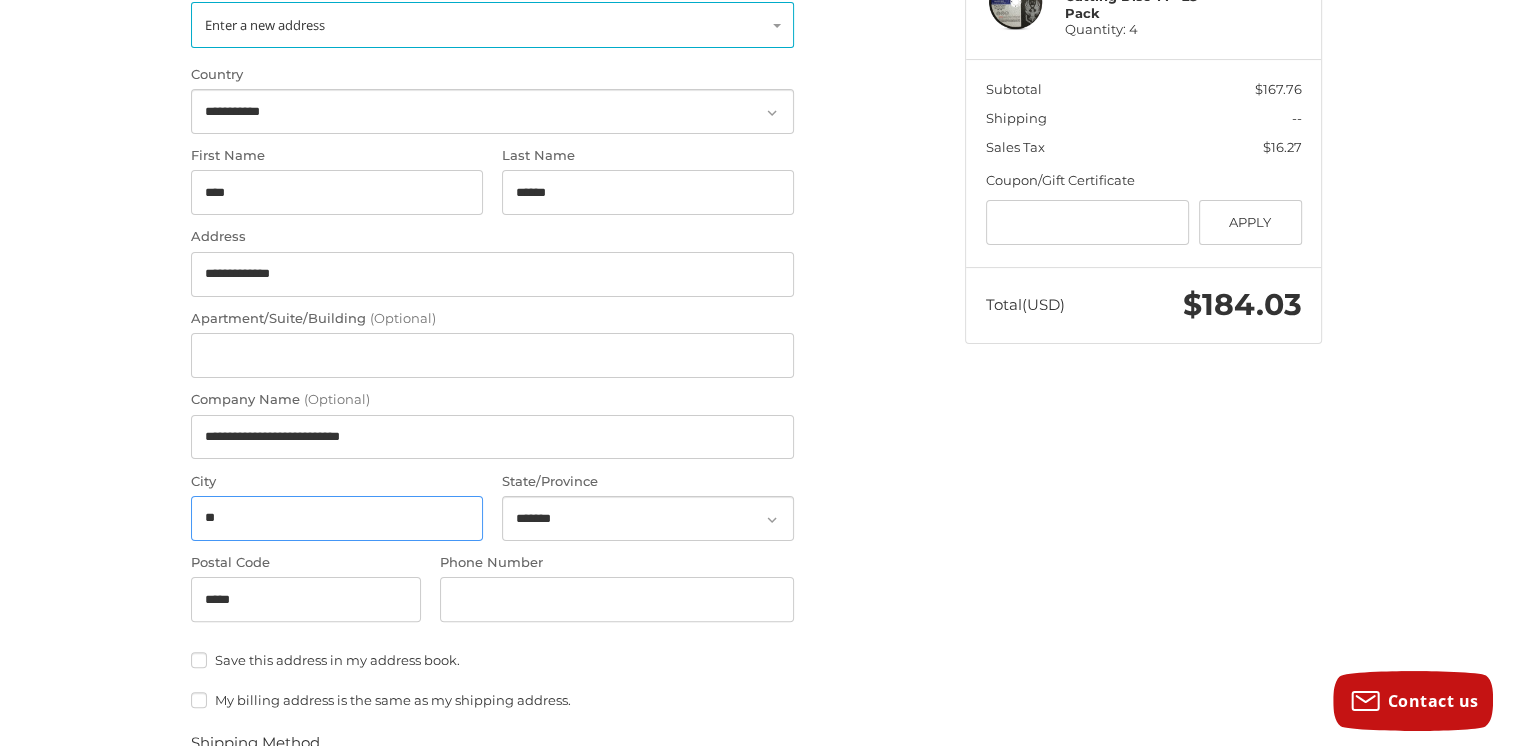 type on "*" 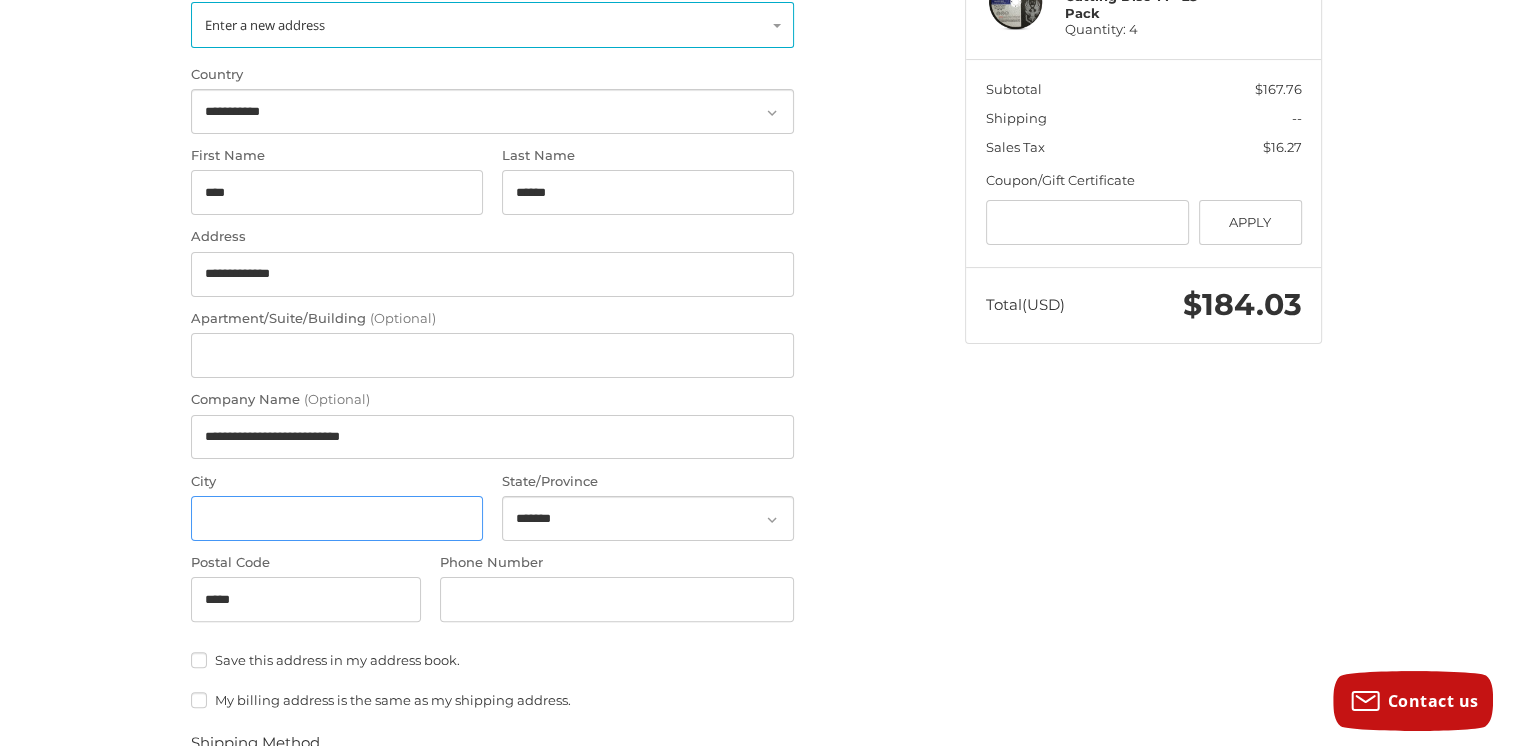 type on "*" 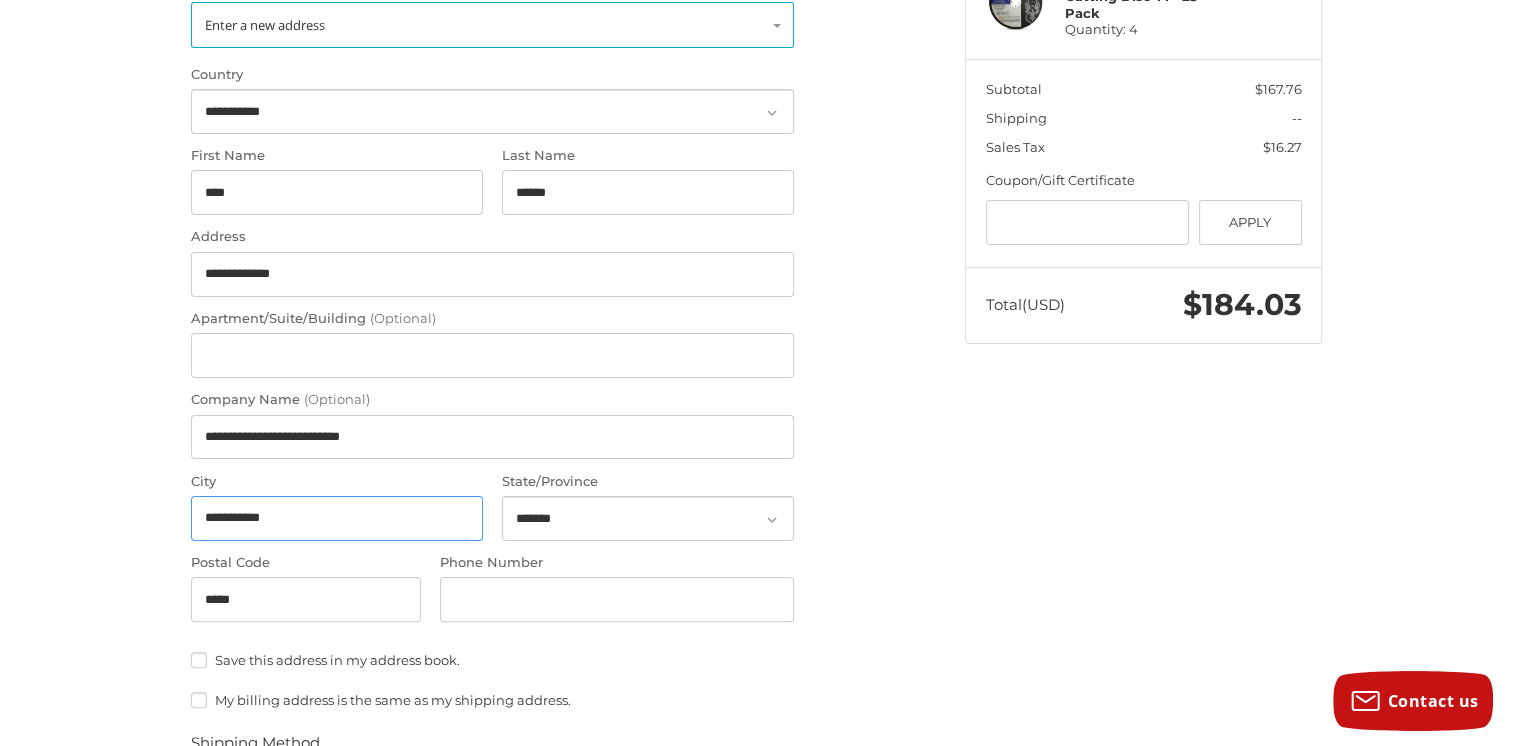 type on "**********" 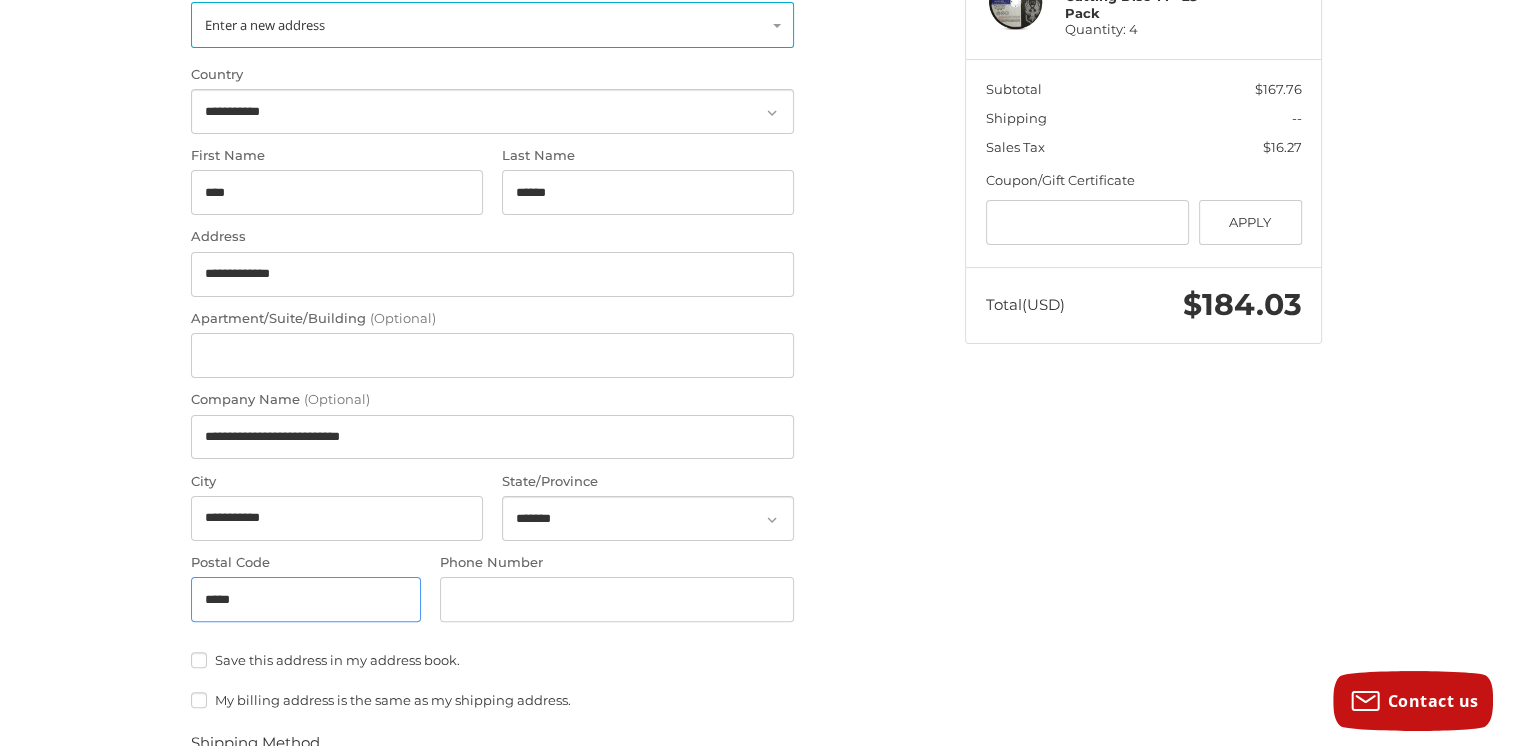 click on "*****" at bounding box center (306, 599) 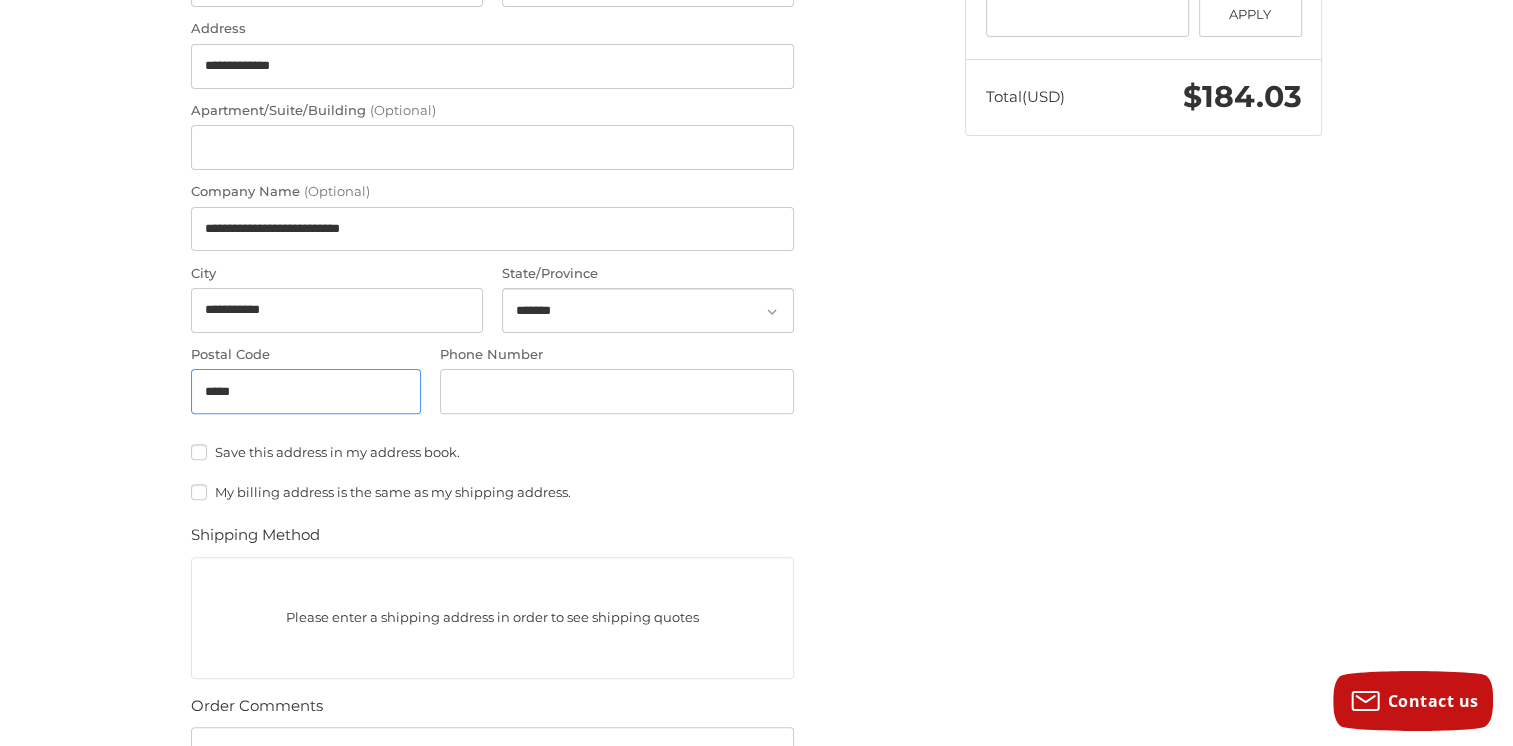 scroll, scrollTop: 640, scrollLeft: 0, axis: vertical 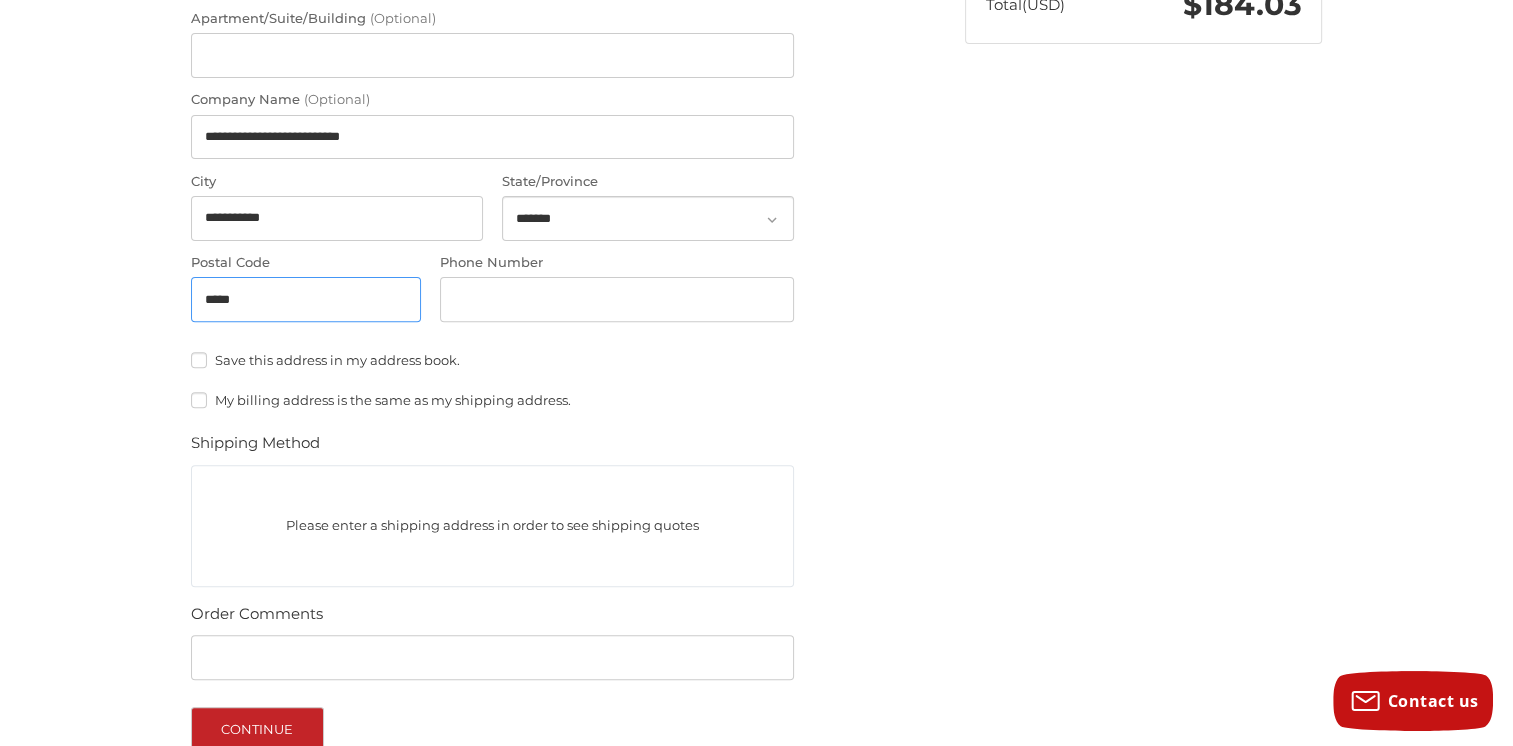 type on "*****" 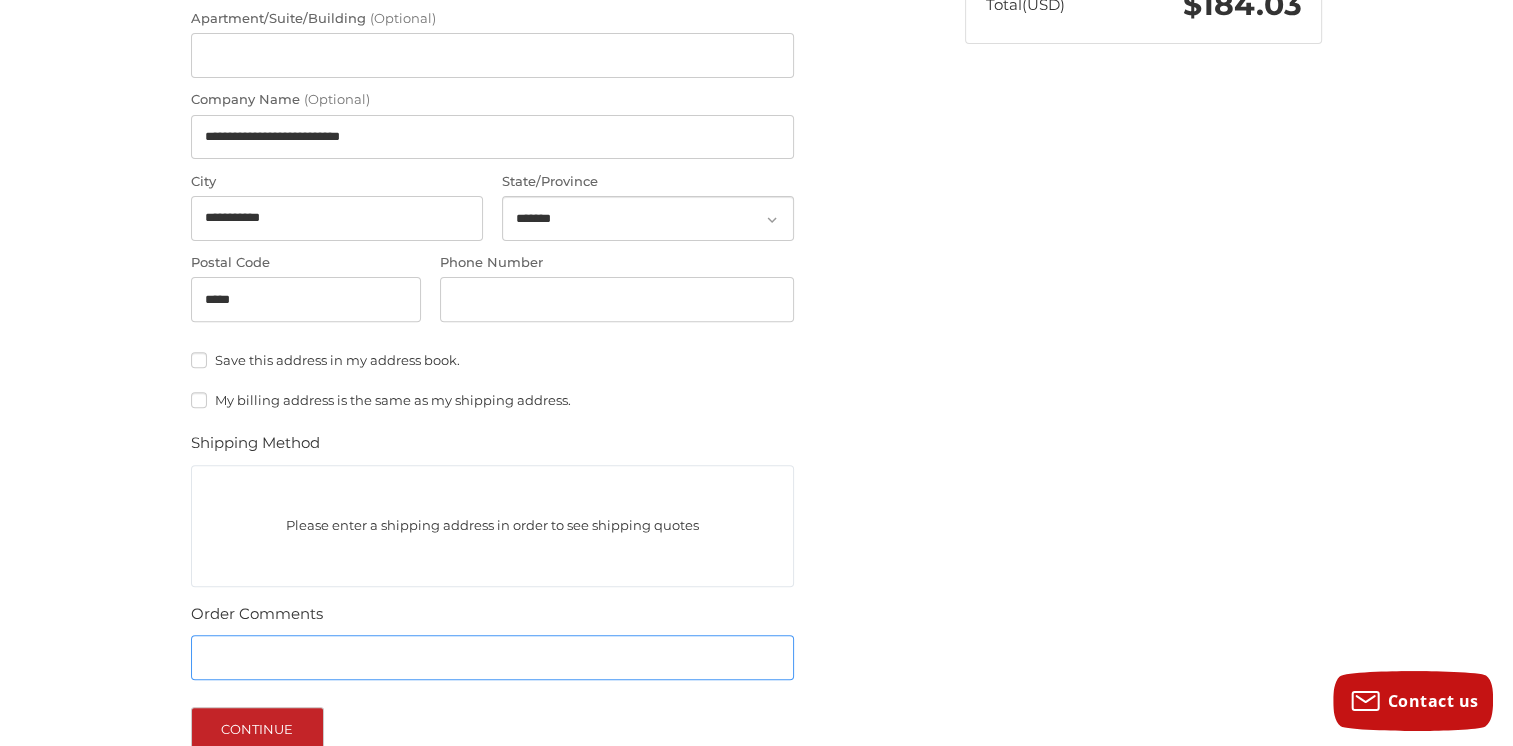 click on "Order Comments" at bounding box center [492, 657] 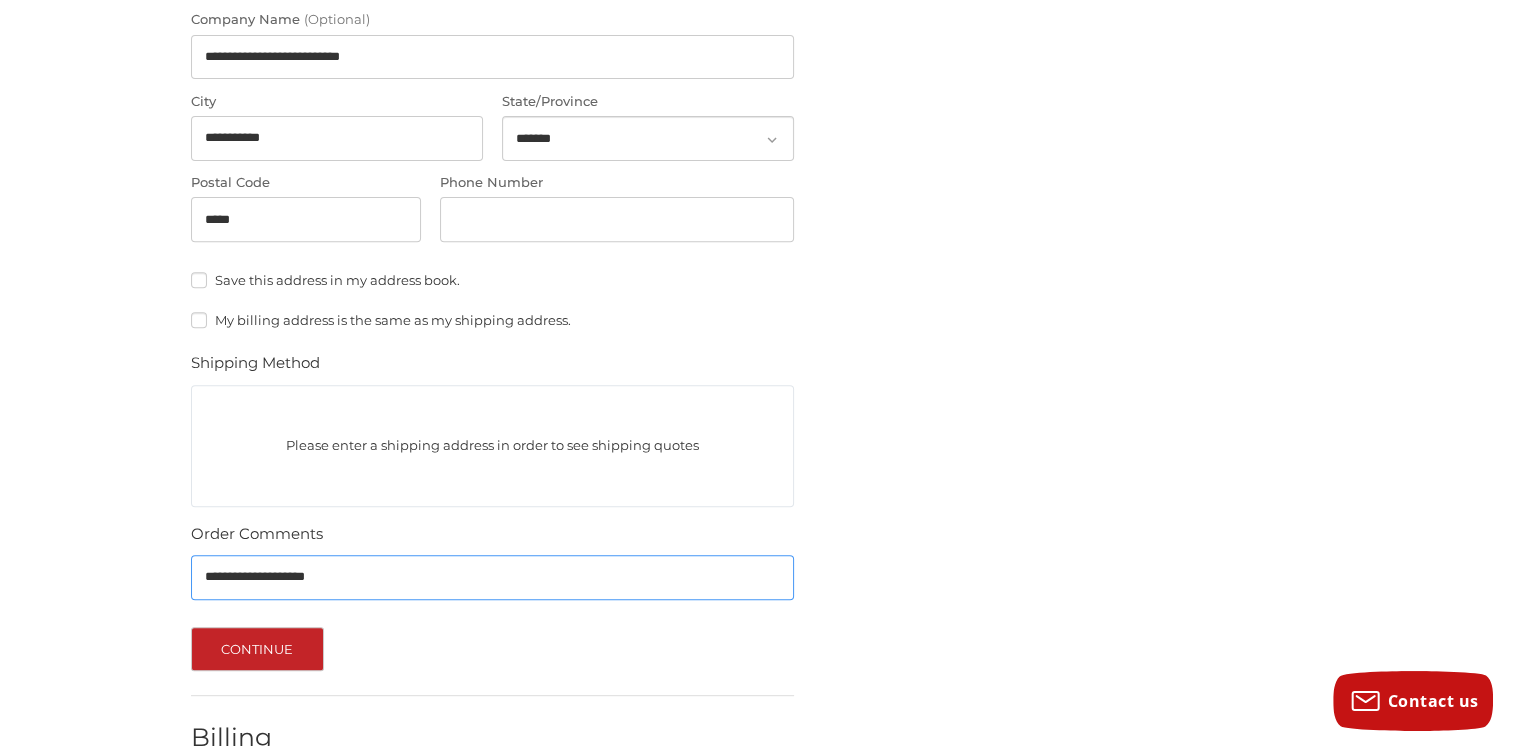 scroll, scrollTop: 840, scrollLeft: 0, axis: vertical 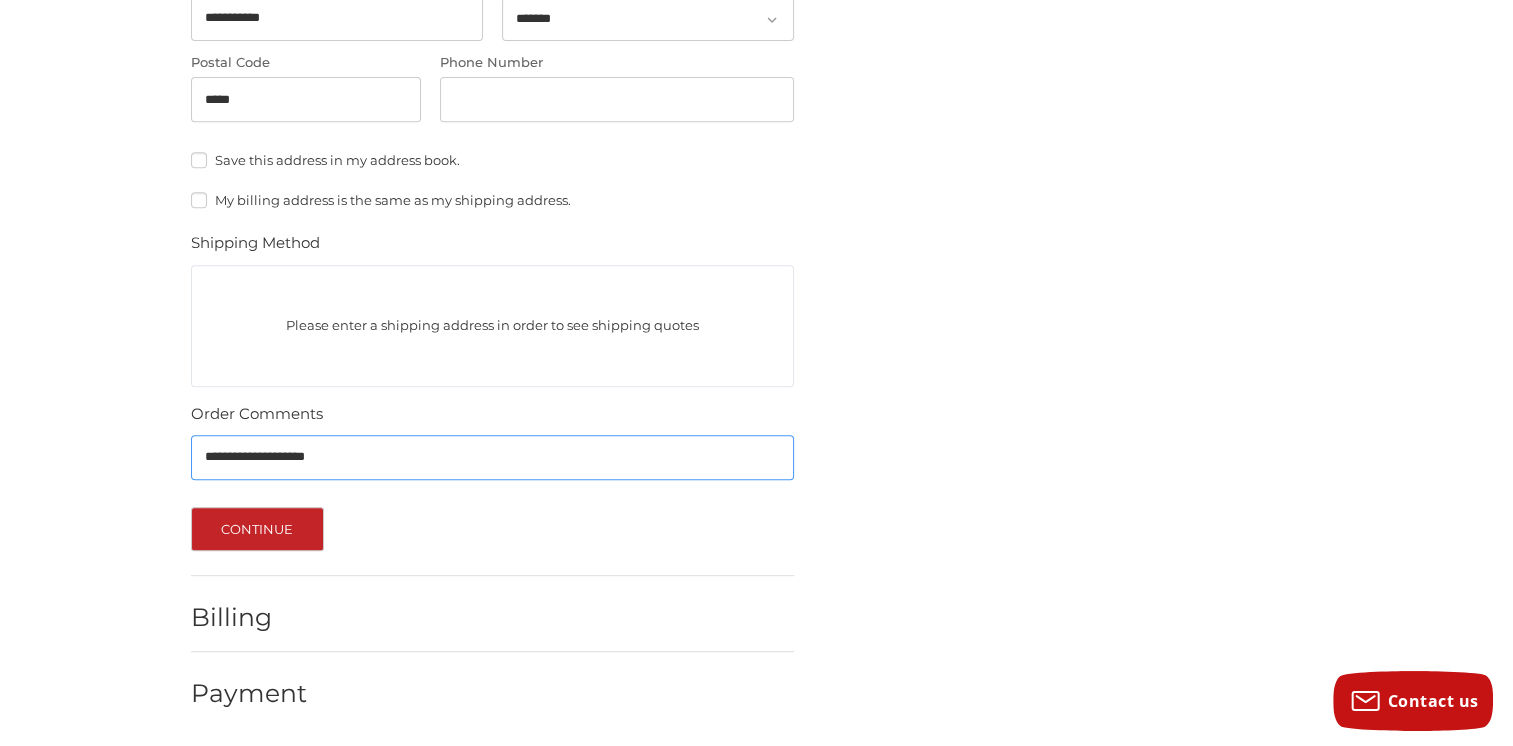 type on "**********" 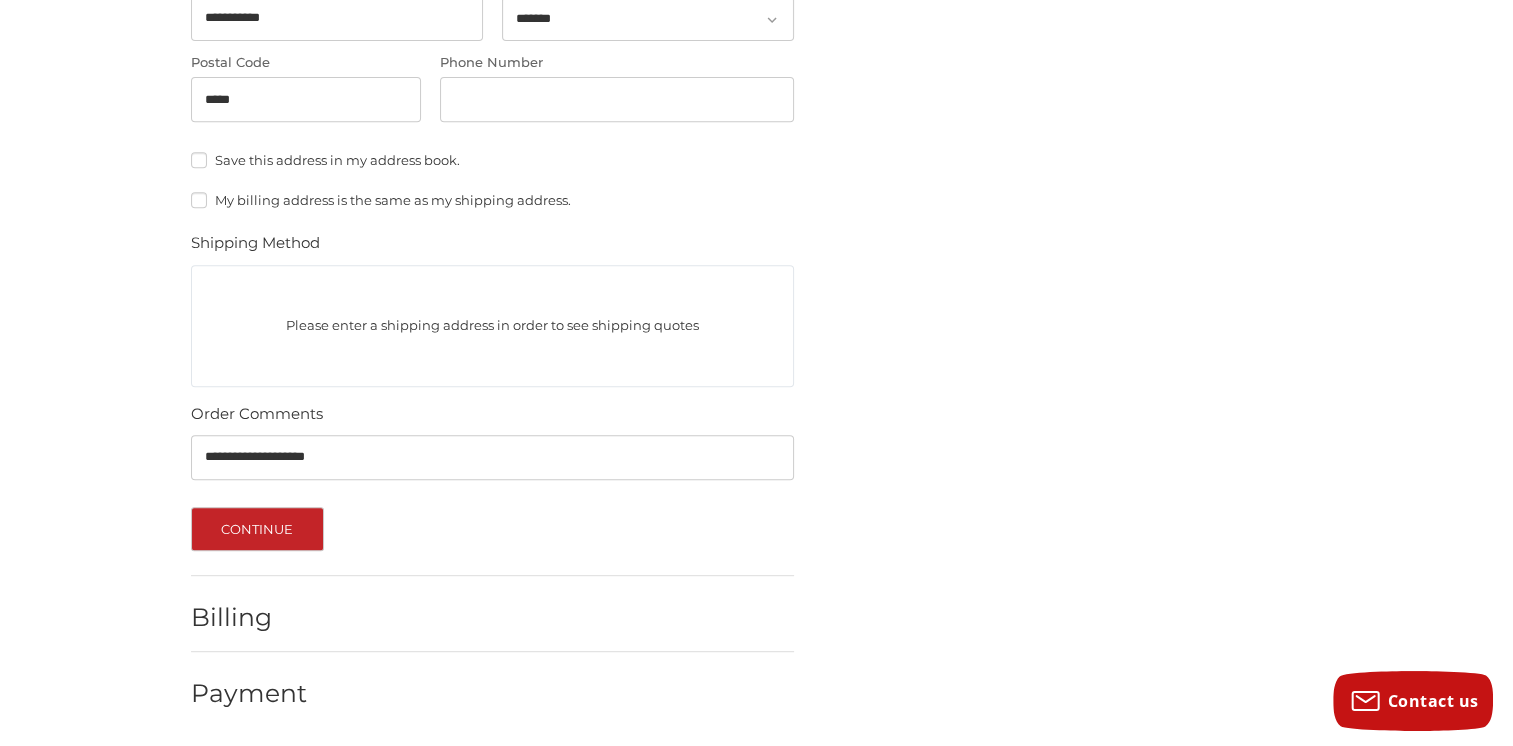click on "Billing" at bounding box center [249, 617] 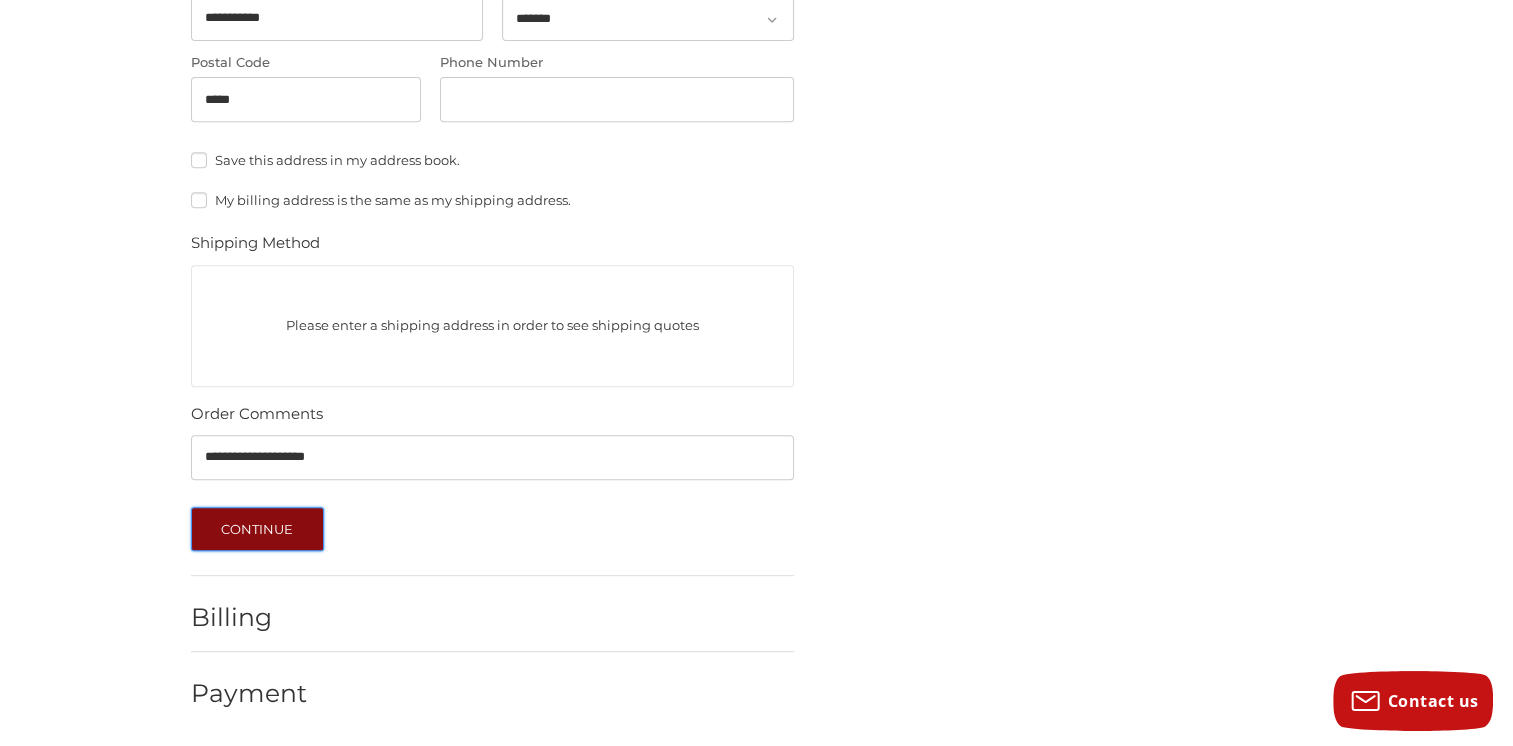 click on "Continue" at bounding box center (257, 529) 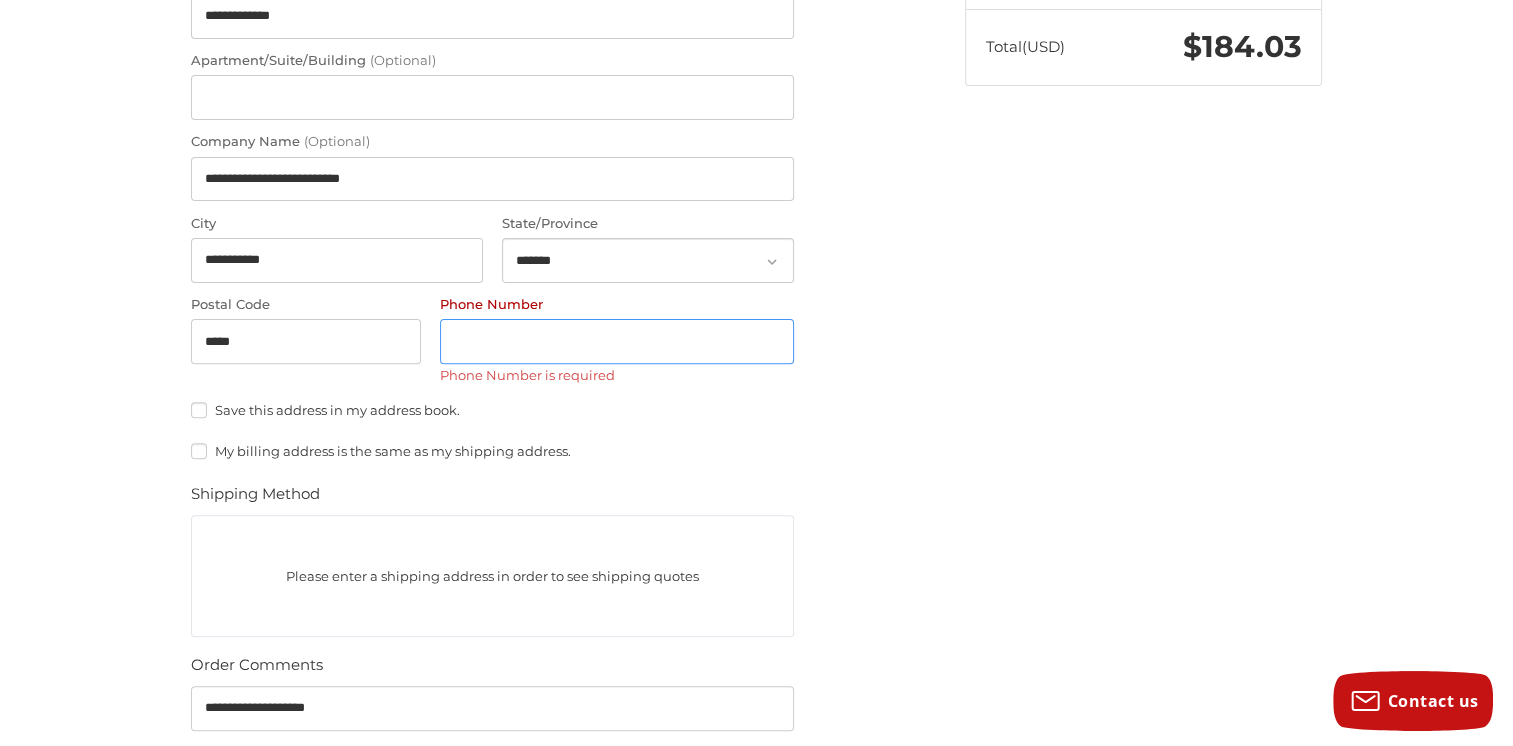 scroll, scrollTop: 563, scrollLeft: 0, axis: vertical 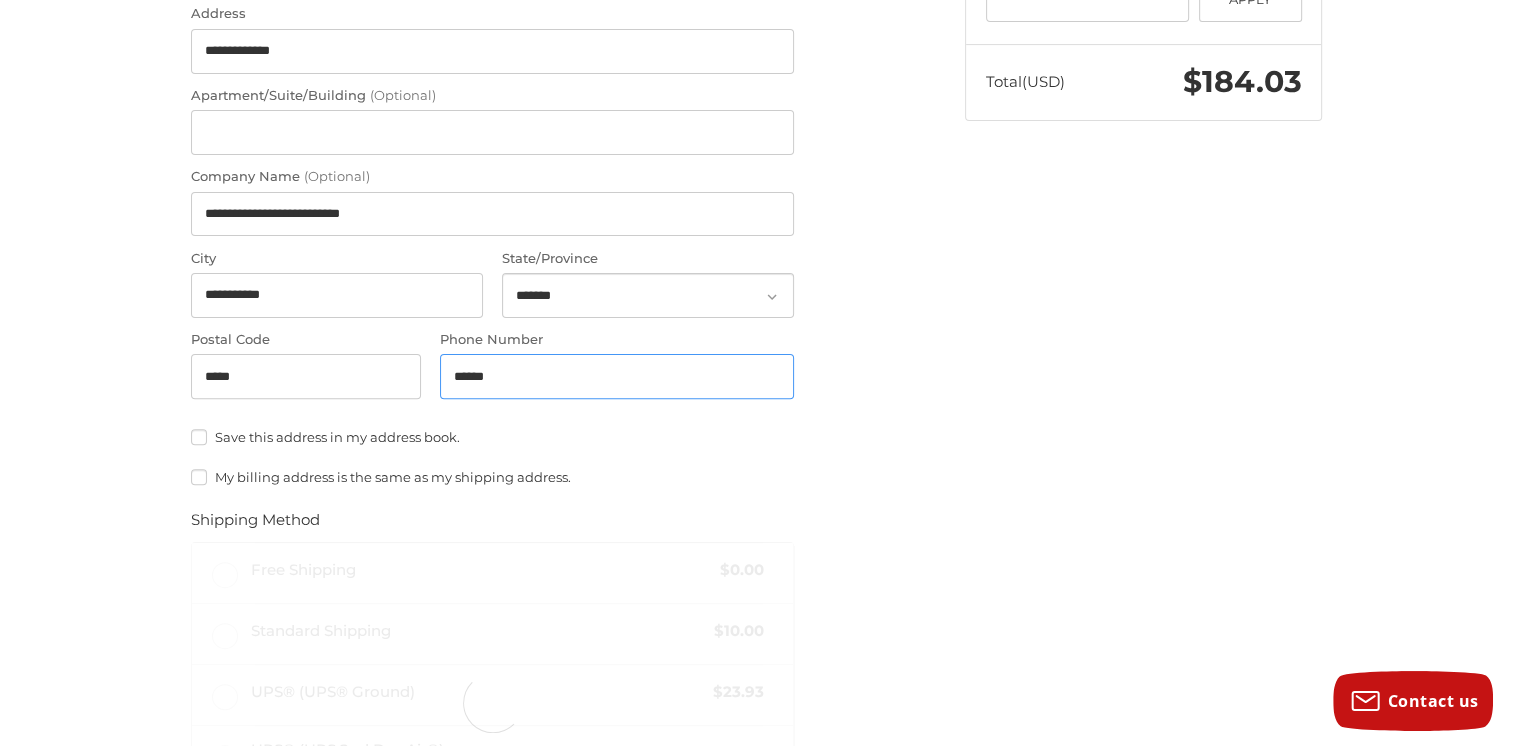 type on "**********" 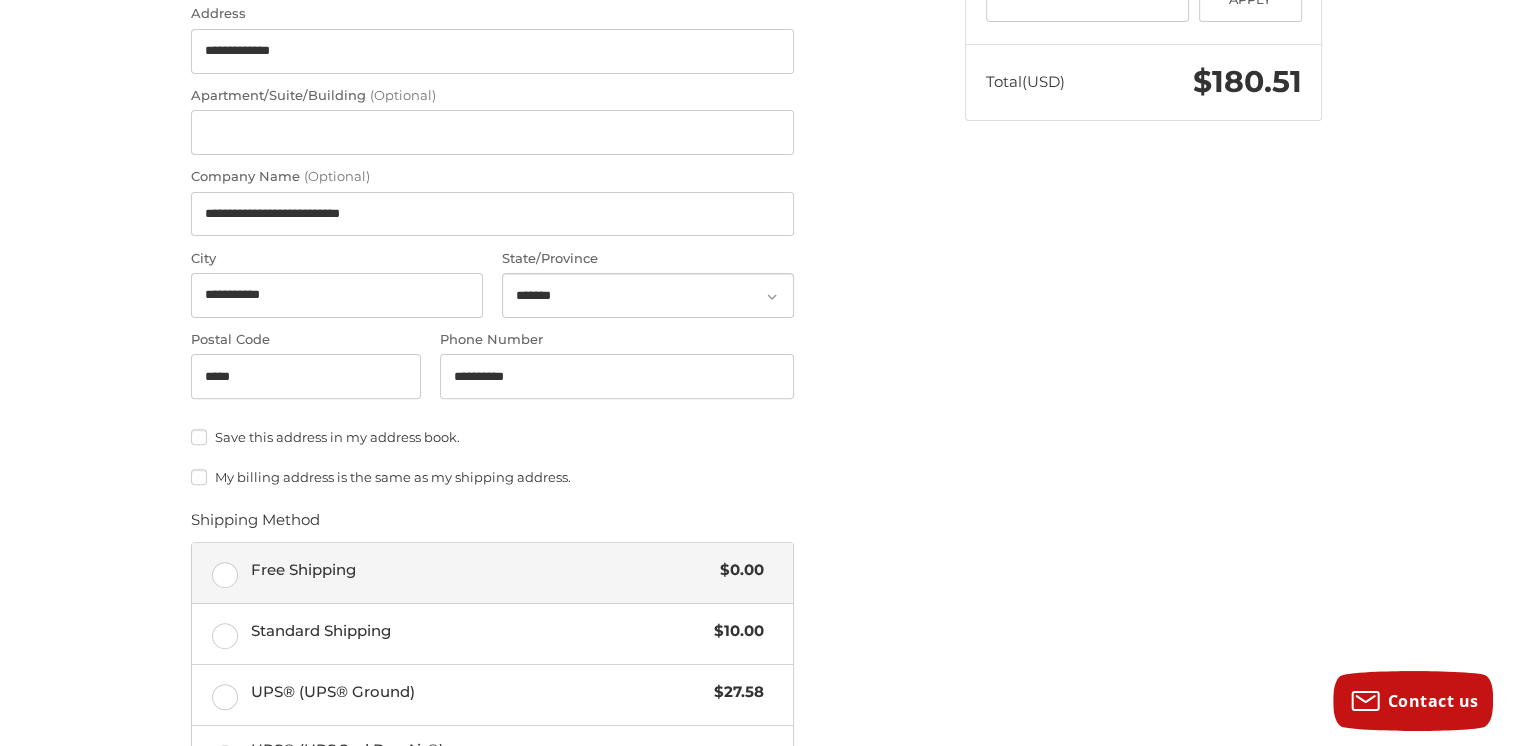 click on "Free Shipping" at bounding box center [481, 570] 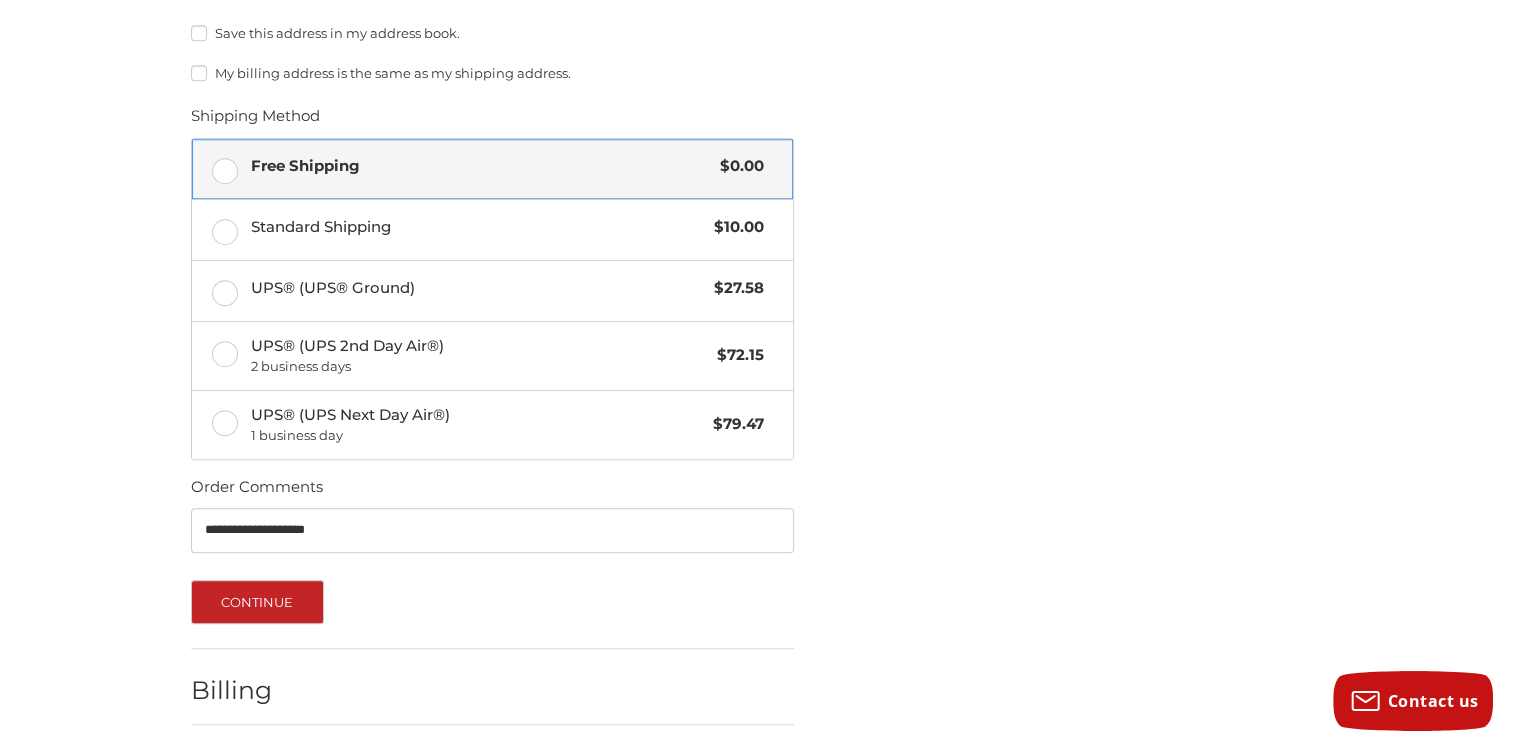 scroll, scrollTop: 1038, scrollLeft: 0, axis: vertical 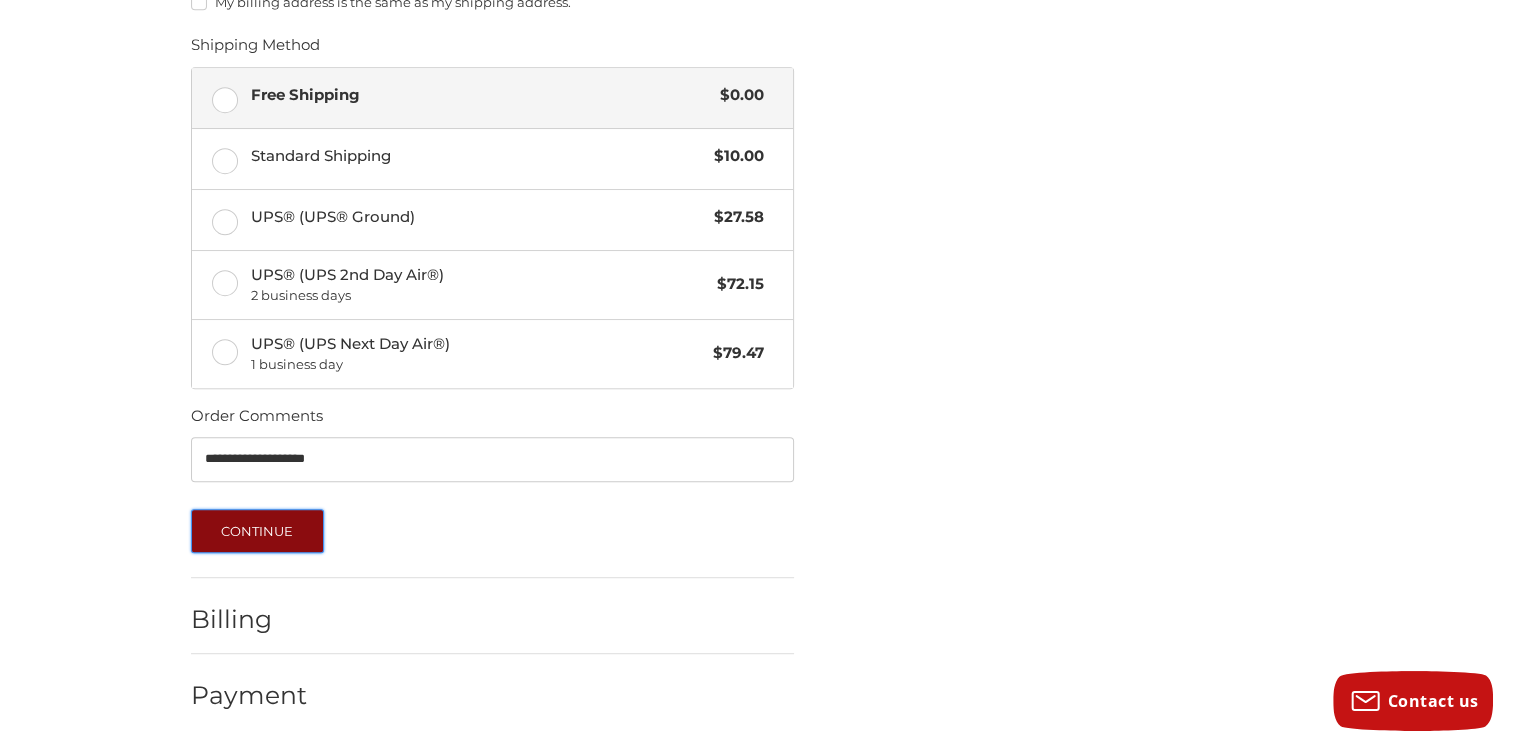 click on "Continue" at bounding box center [257, 531] 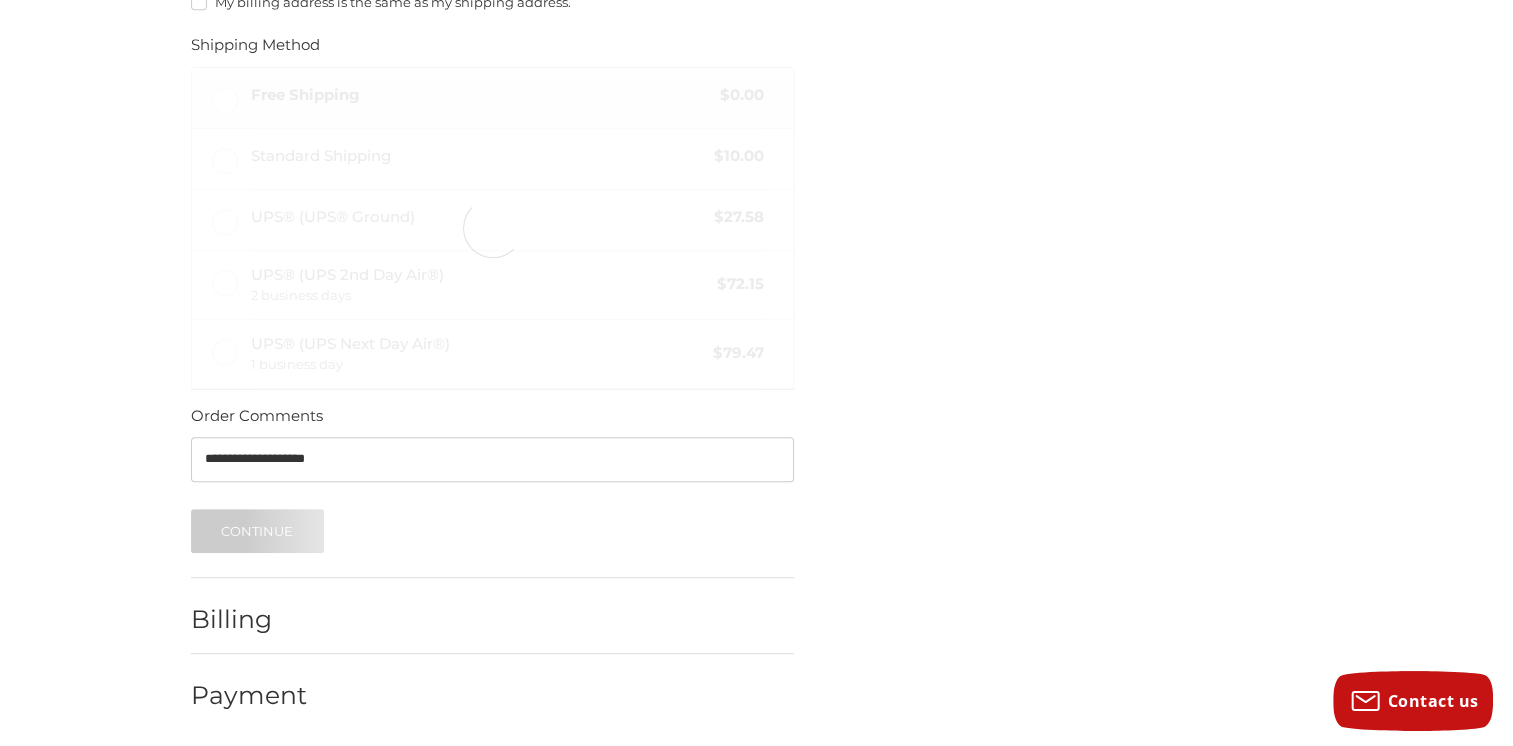 scroll, scrollTop: 0, scrollLeft: 0, axis: both 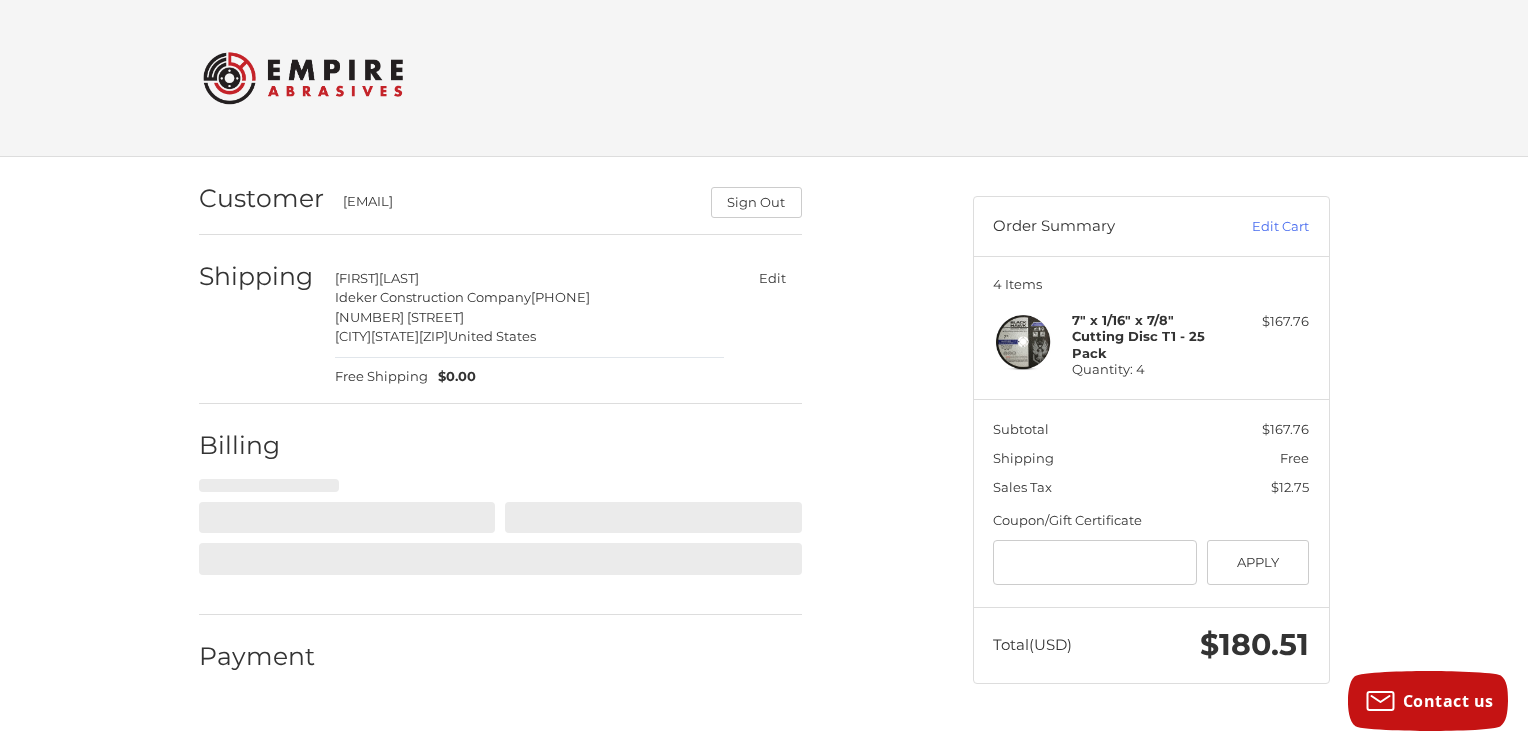 select on "**" 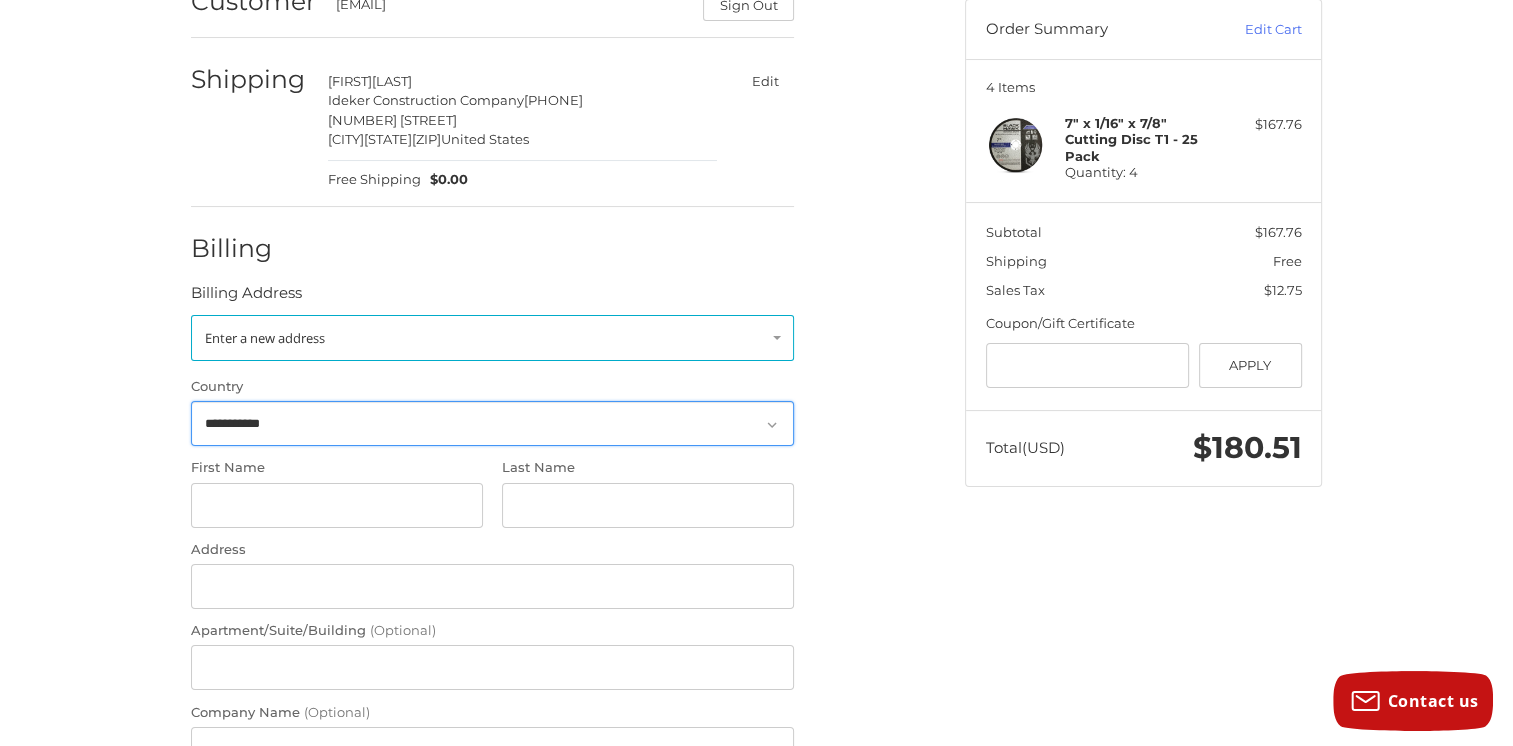 scroll, scrollTop: 253, scrollLeft: 0, axis: vertical 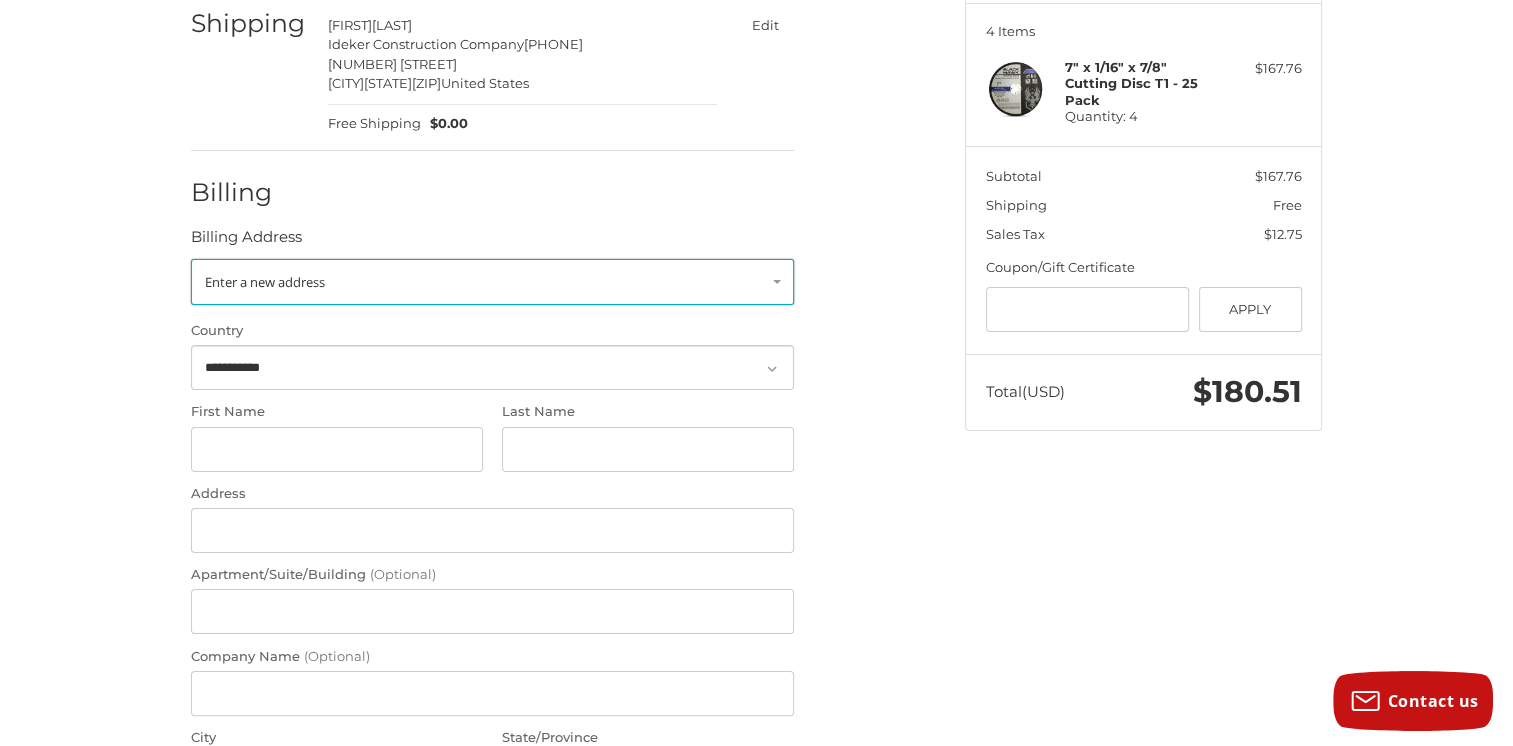 click on "Enter a new address" at bounding box center (492, 282) 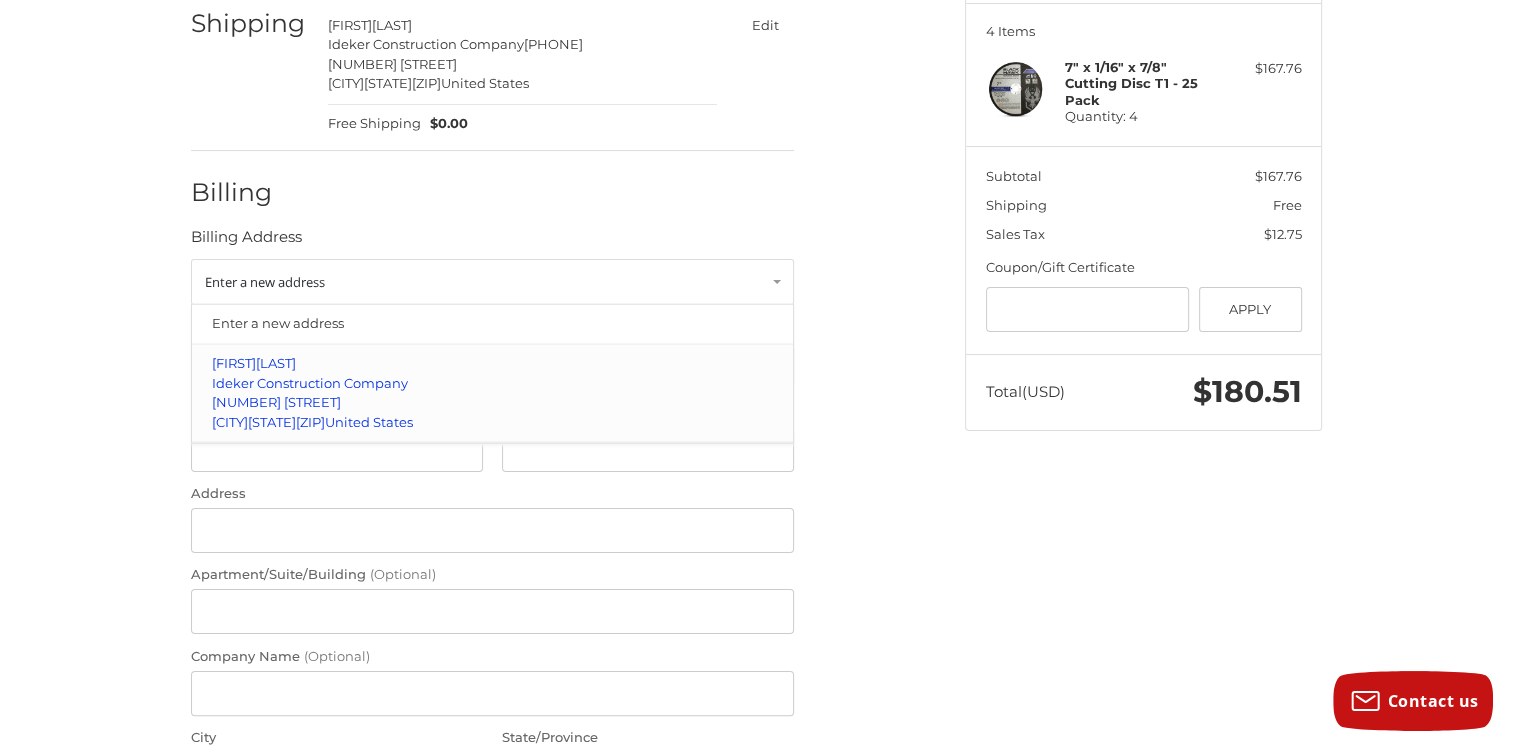 click on "4614 South 40th ST" at bounding box center [493, 403] 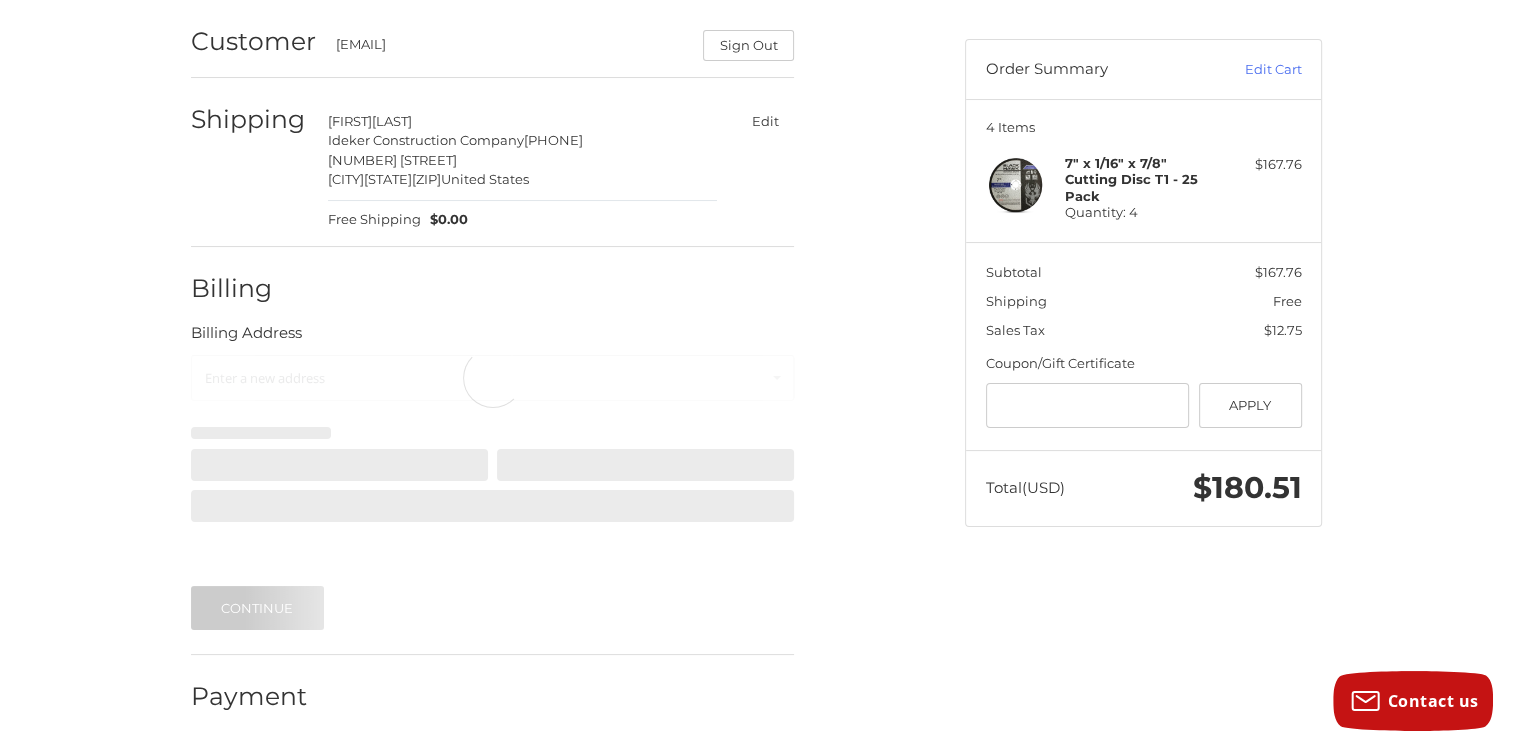 select on "**" 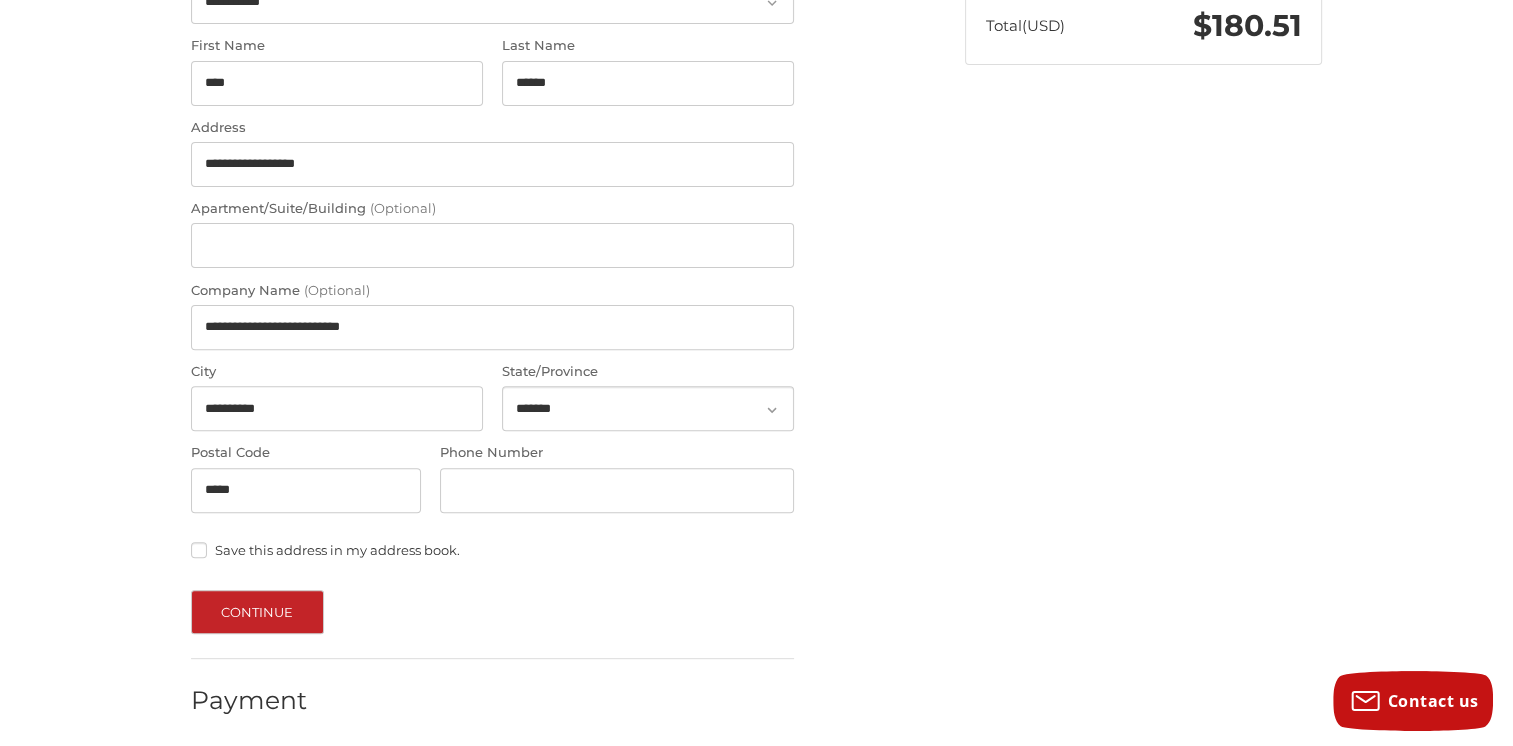 scroll, scrollTop: 624, scrollLeft: 0, axis: vertical 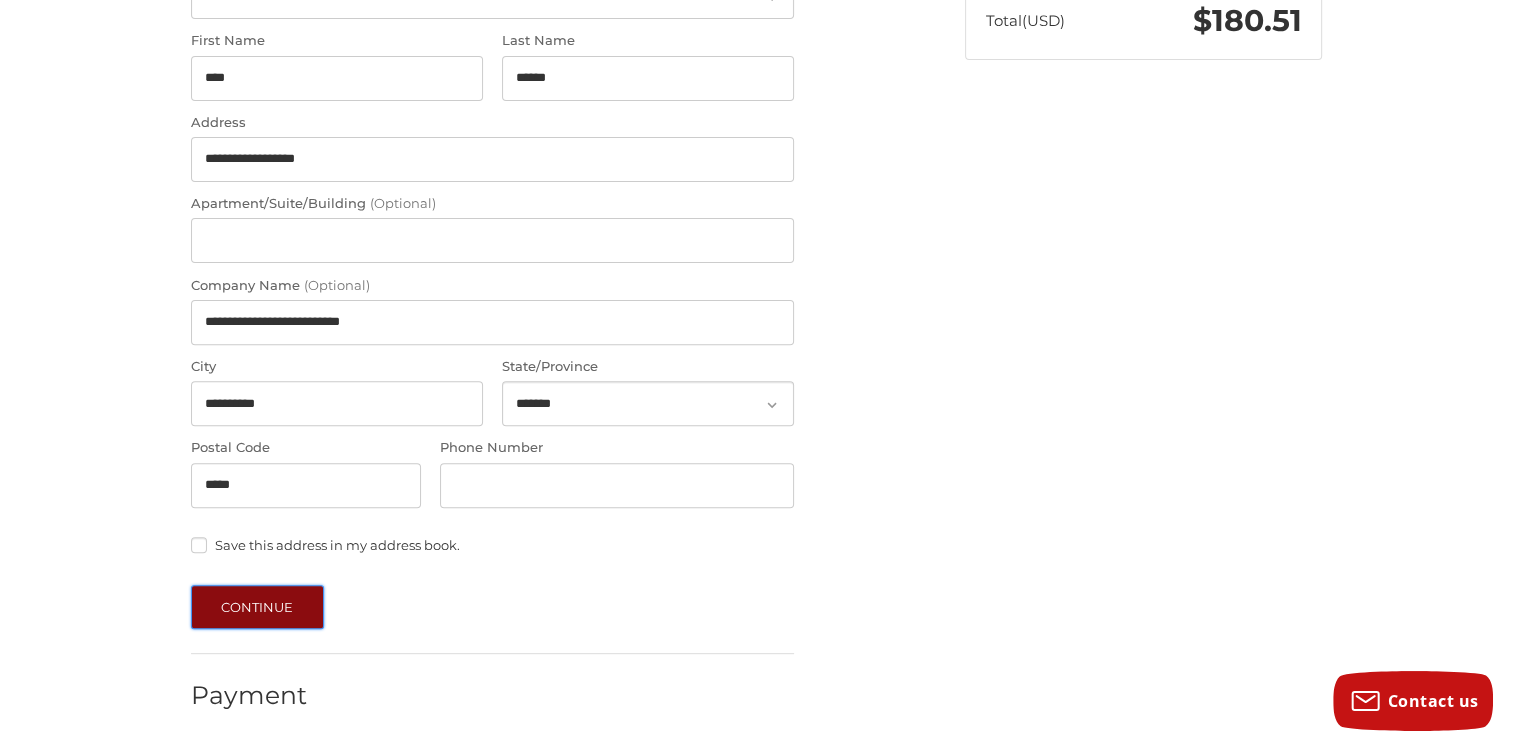 click on "Continue" at bounding box center [257, 607] 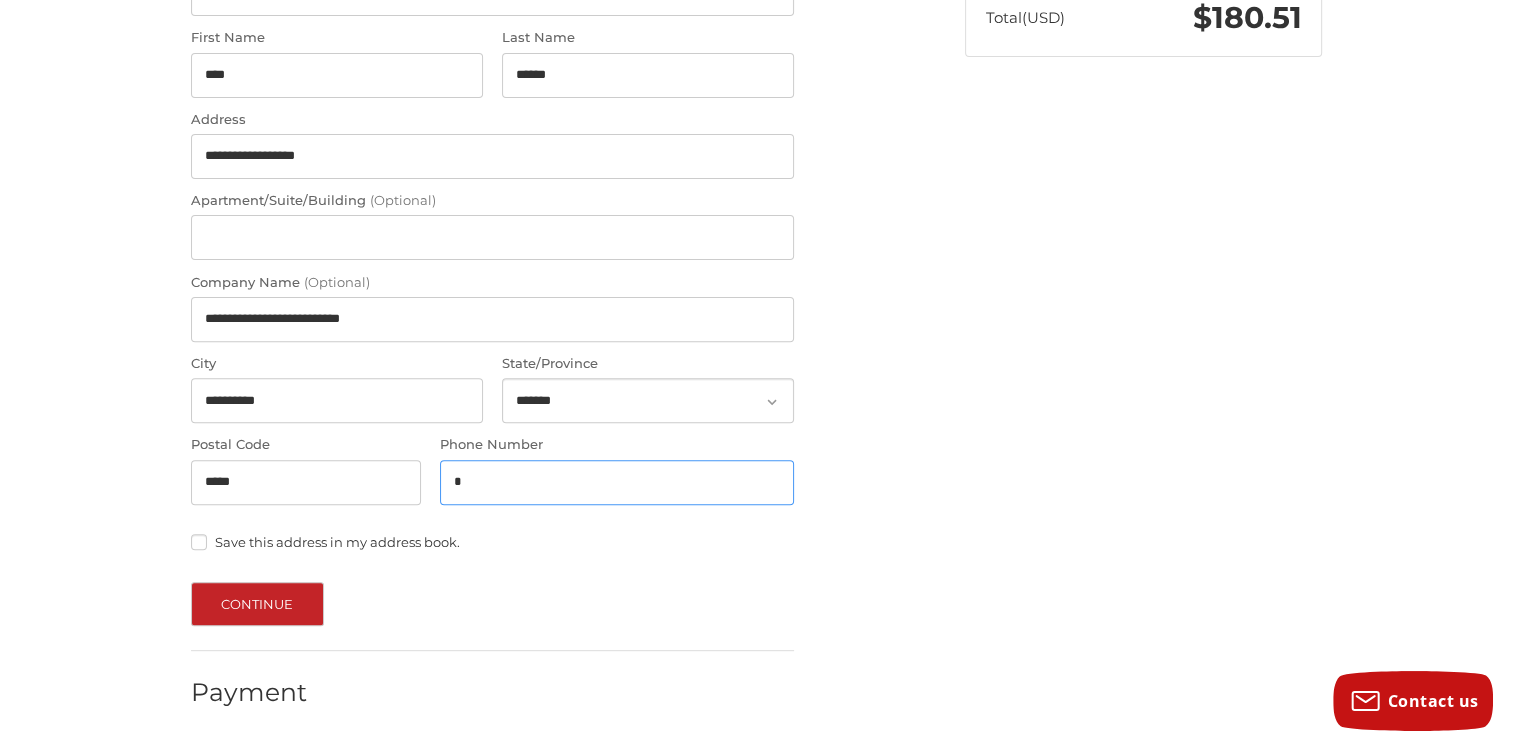 scroll, scrollTop: 624, scrollLeft: 0, axis: vertical 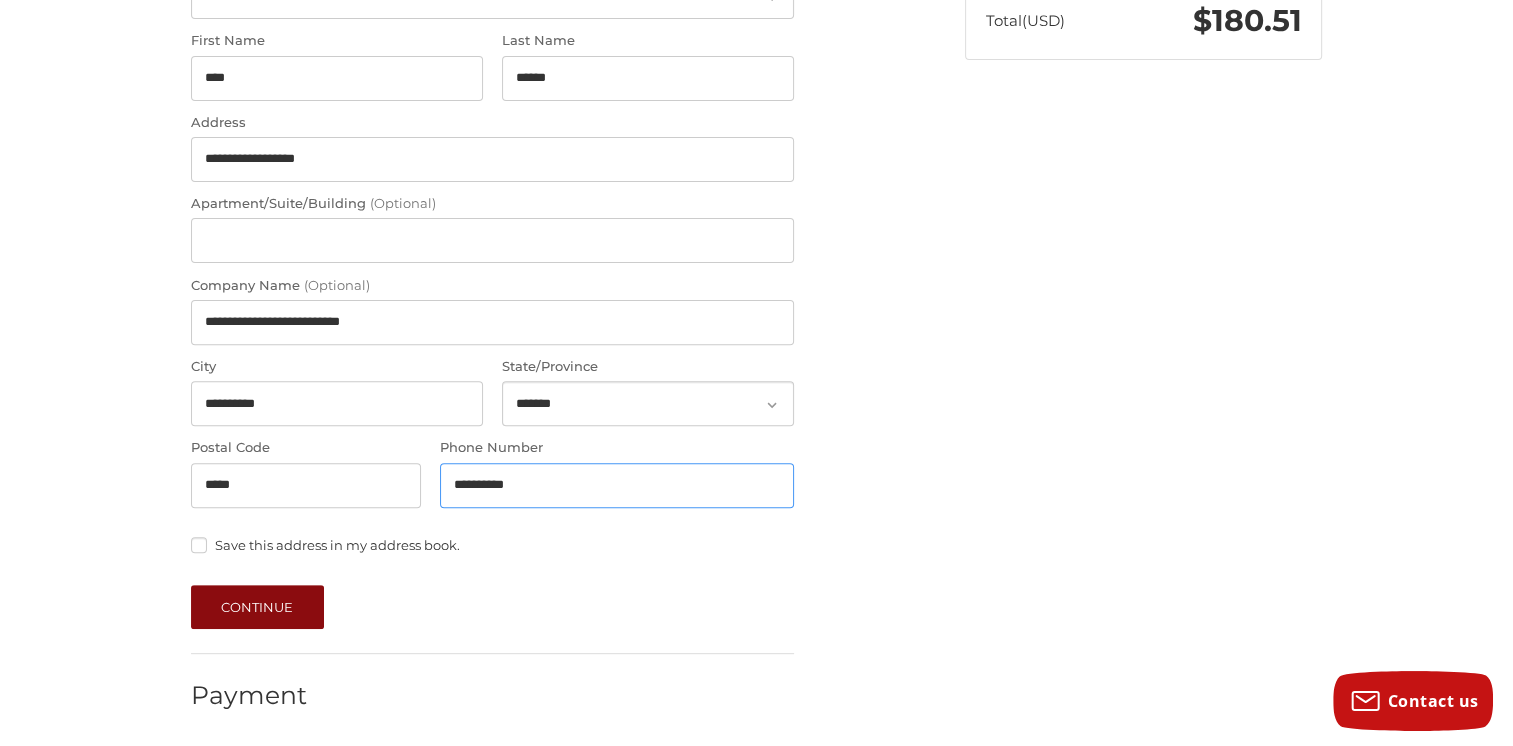 type on "**********" 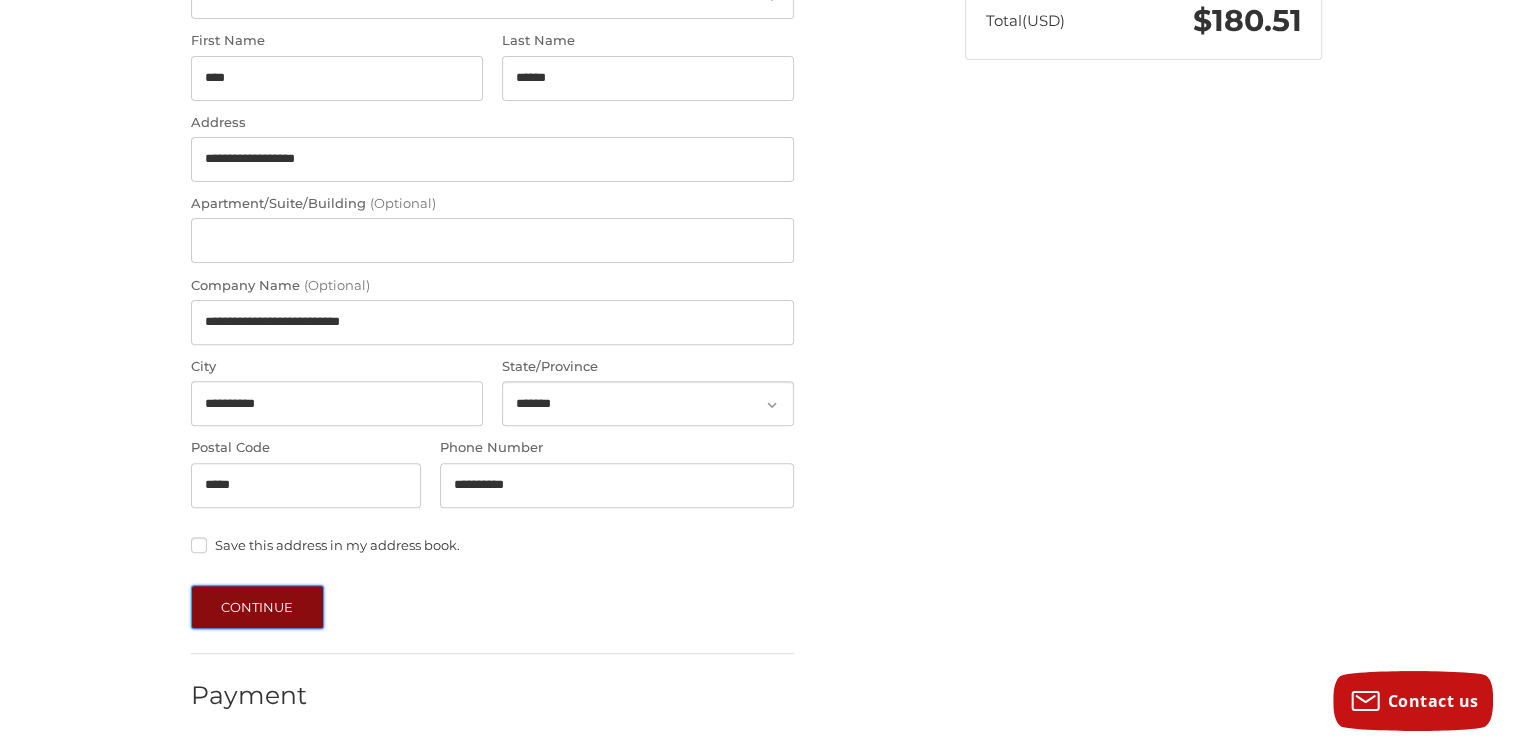 click on "Continue" at bounding box center (257, 607) 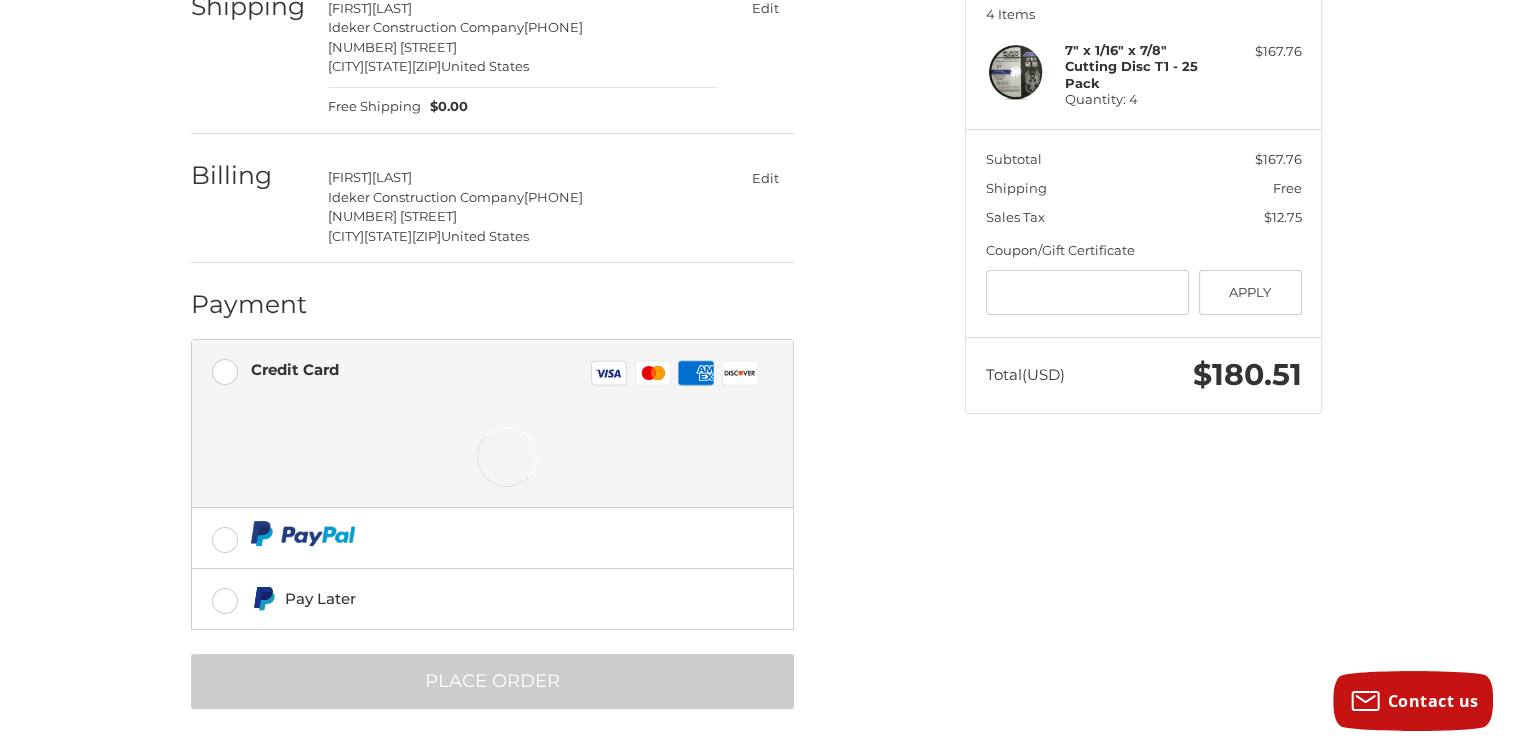 scroll, scrollTop: 274, scrollLeft: 0, axis: vertical 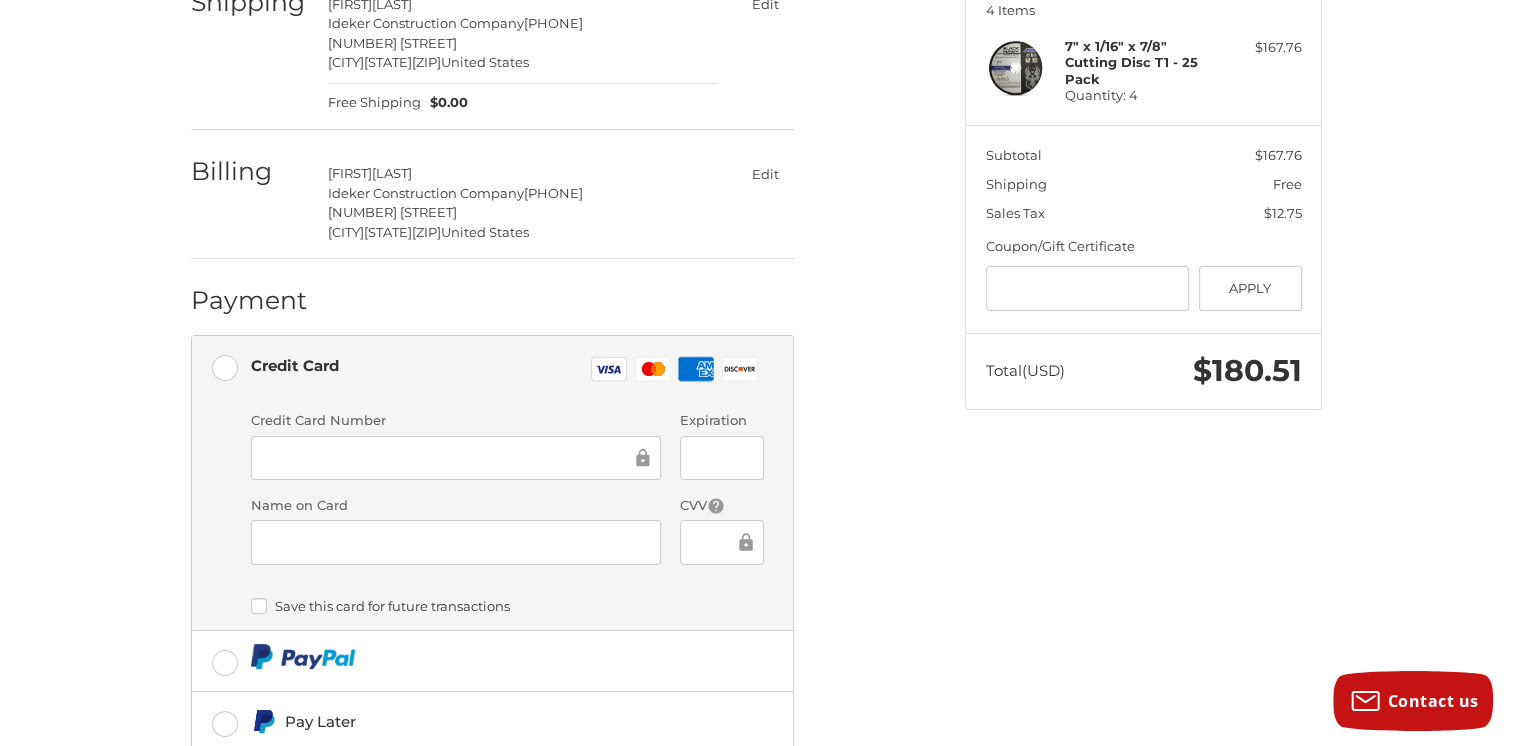 click at bounding box center [456, 458] 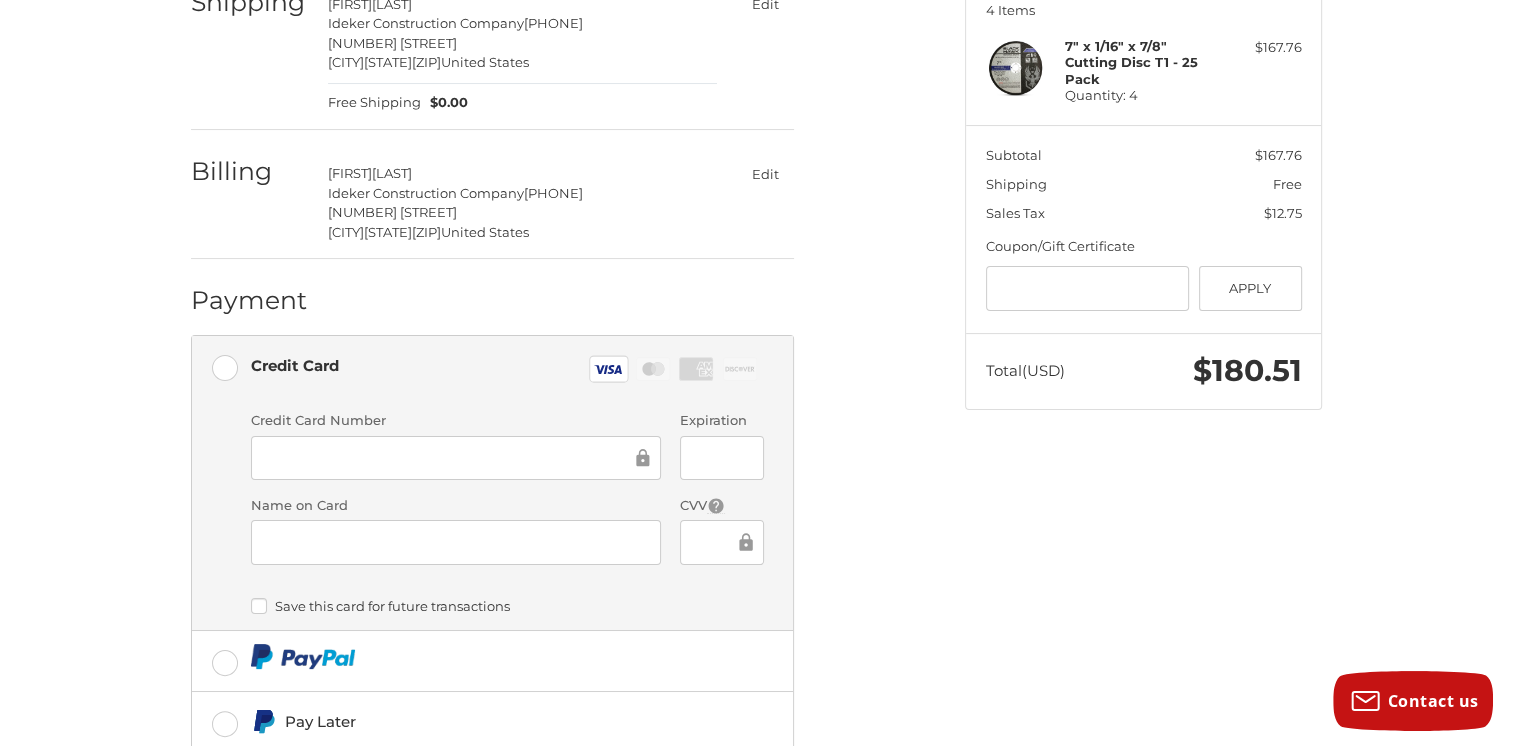 click at bounding box center [721, 458] 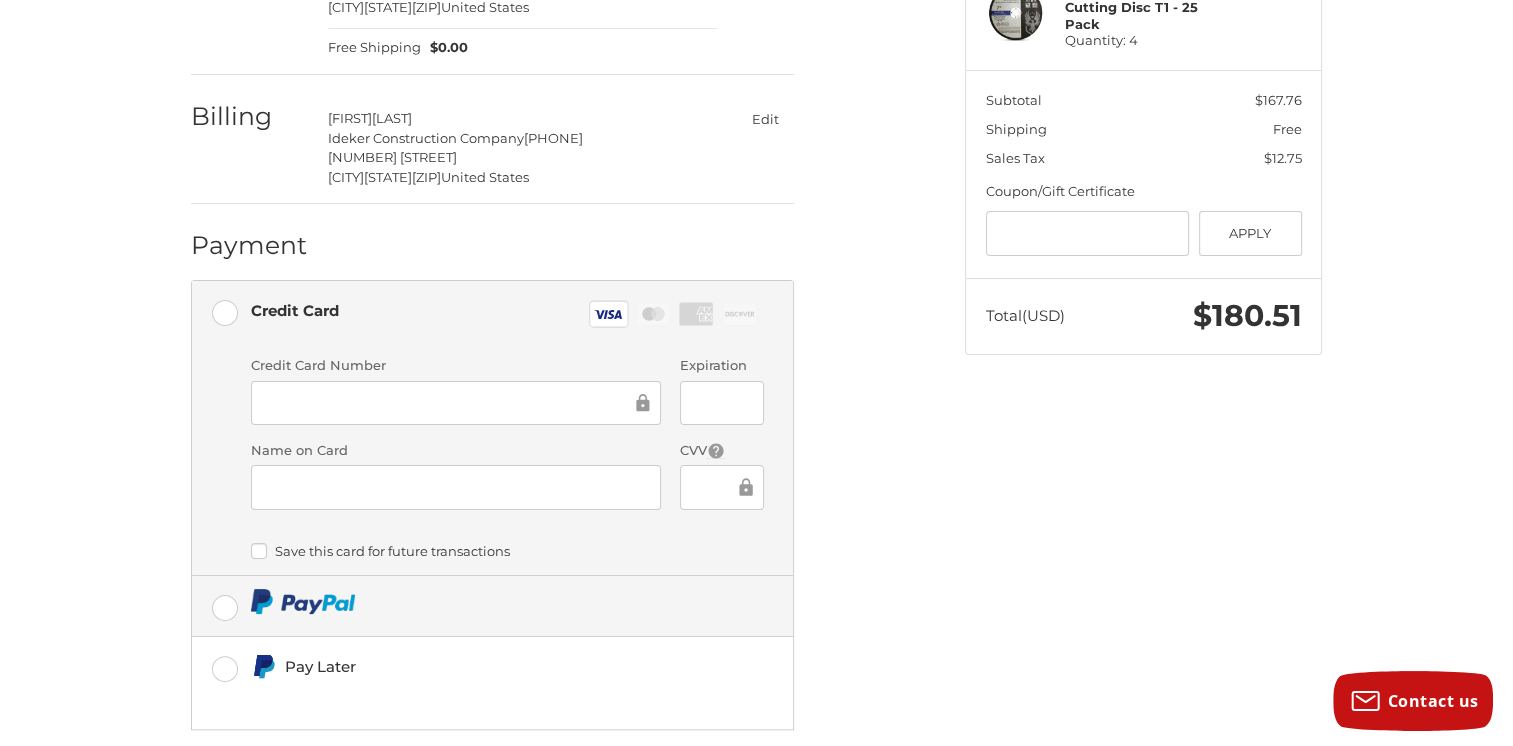 scroll, scrollTop: 434, scrollLeft: 0, axis: vertical 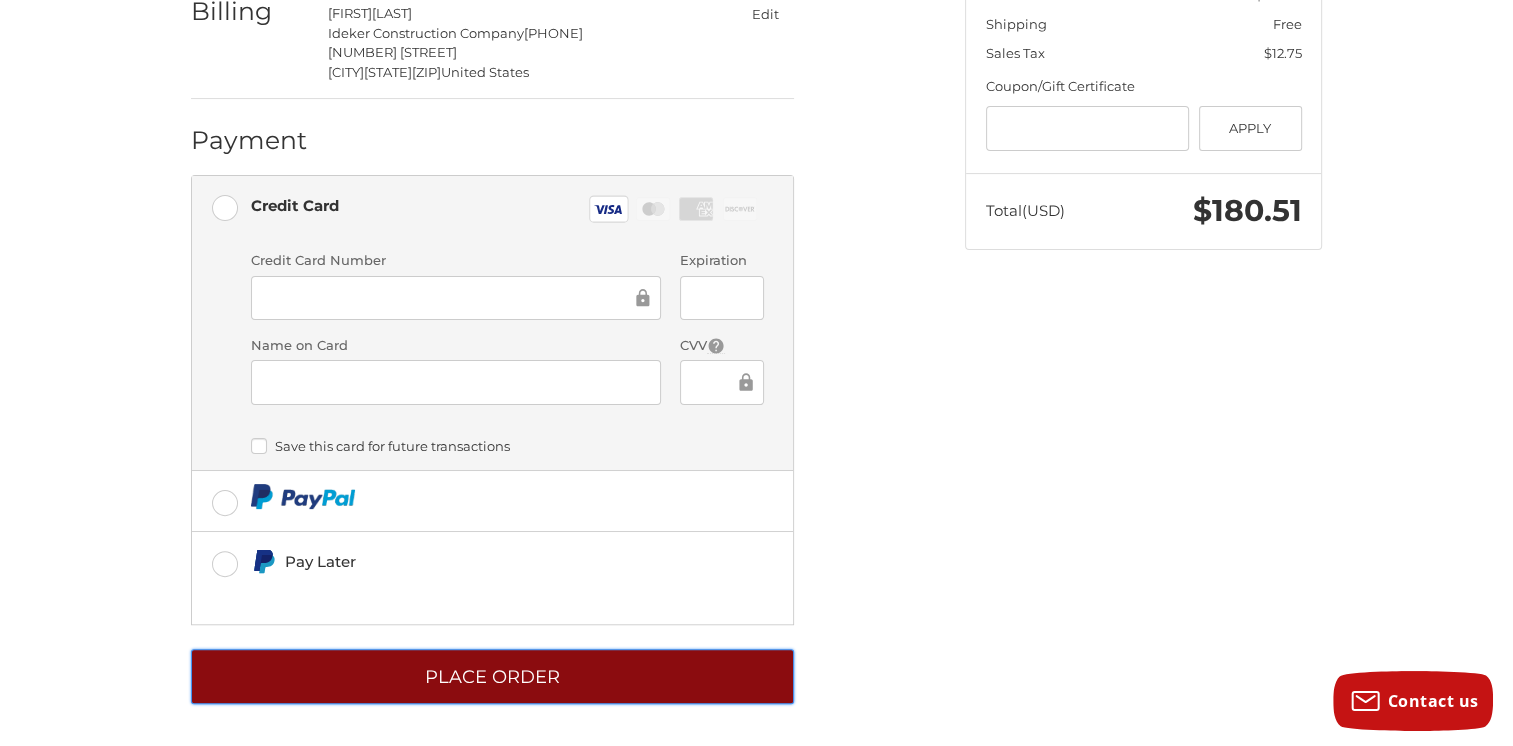 click on "Place Order" at bounding box center [492, 676] 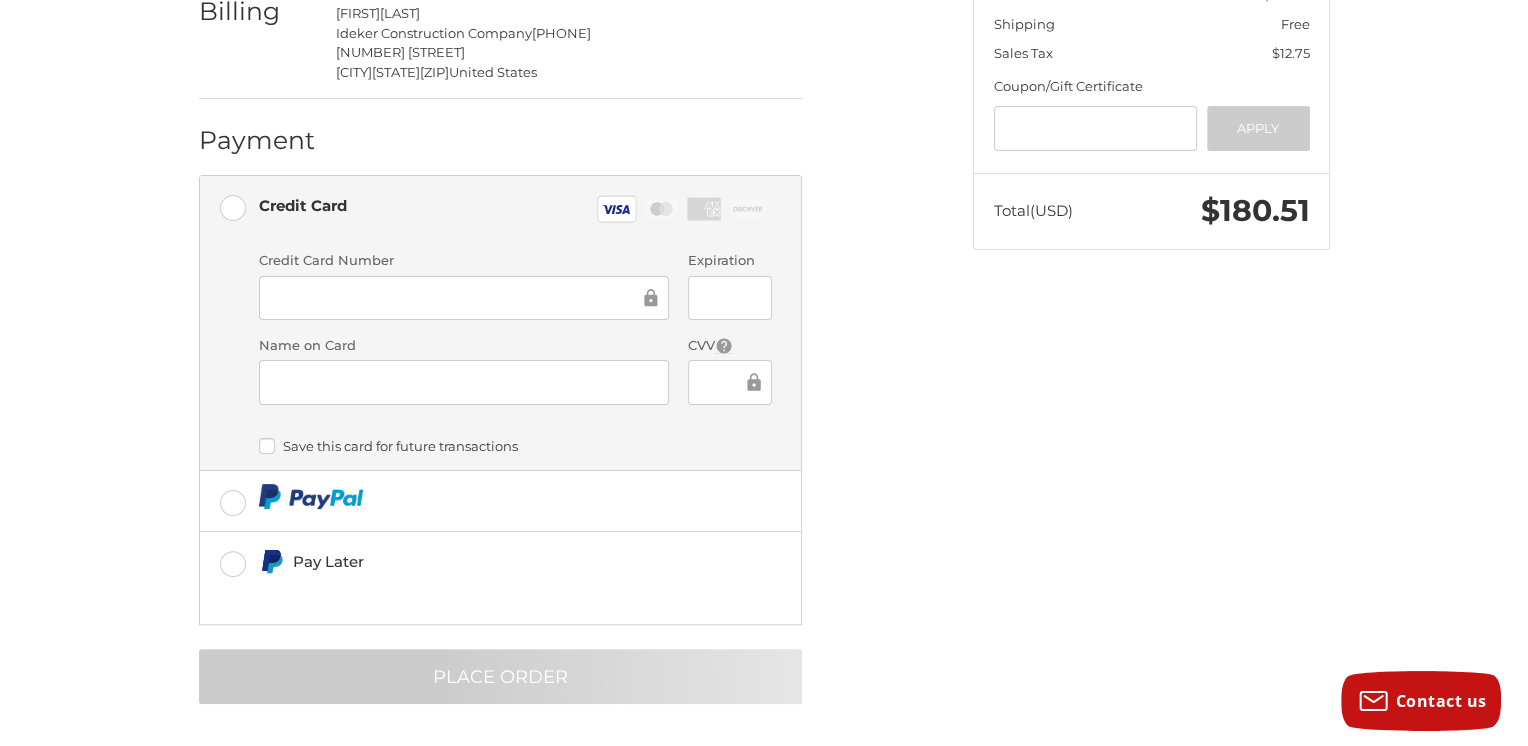 scroll, scrollTop: 0, scrollLeft: 0, axis: both 